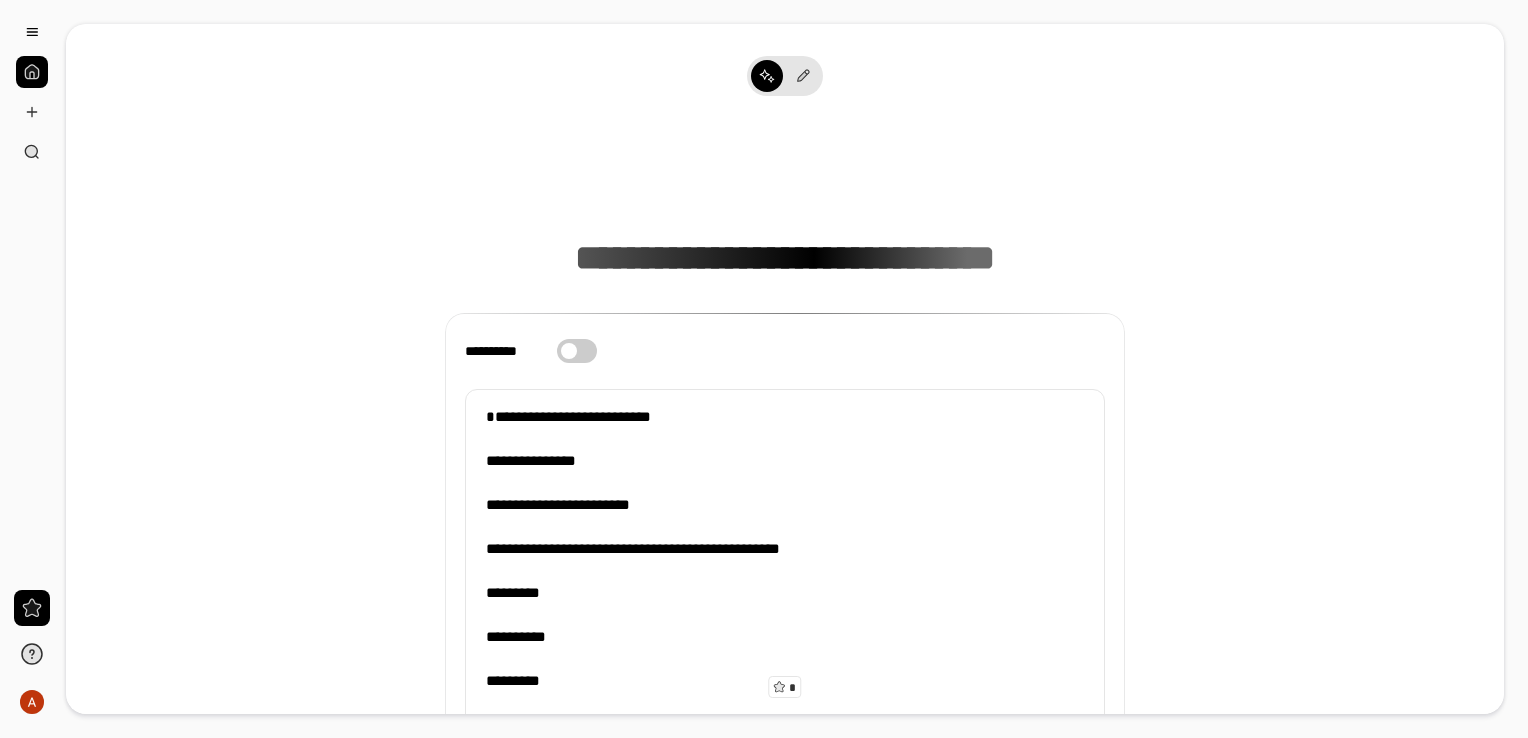 scroll, scrollTop: 0, scrollLeft: 0, axis: both 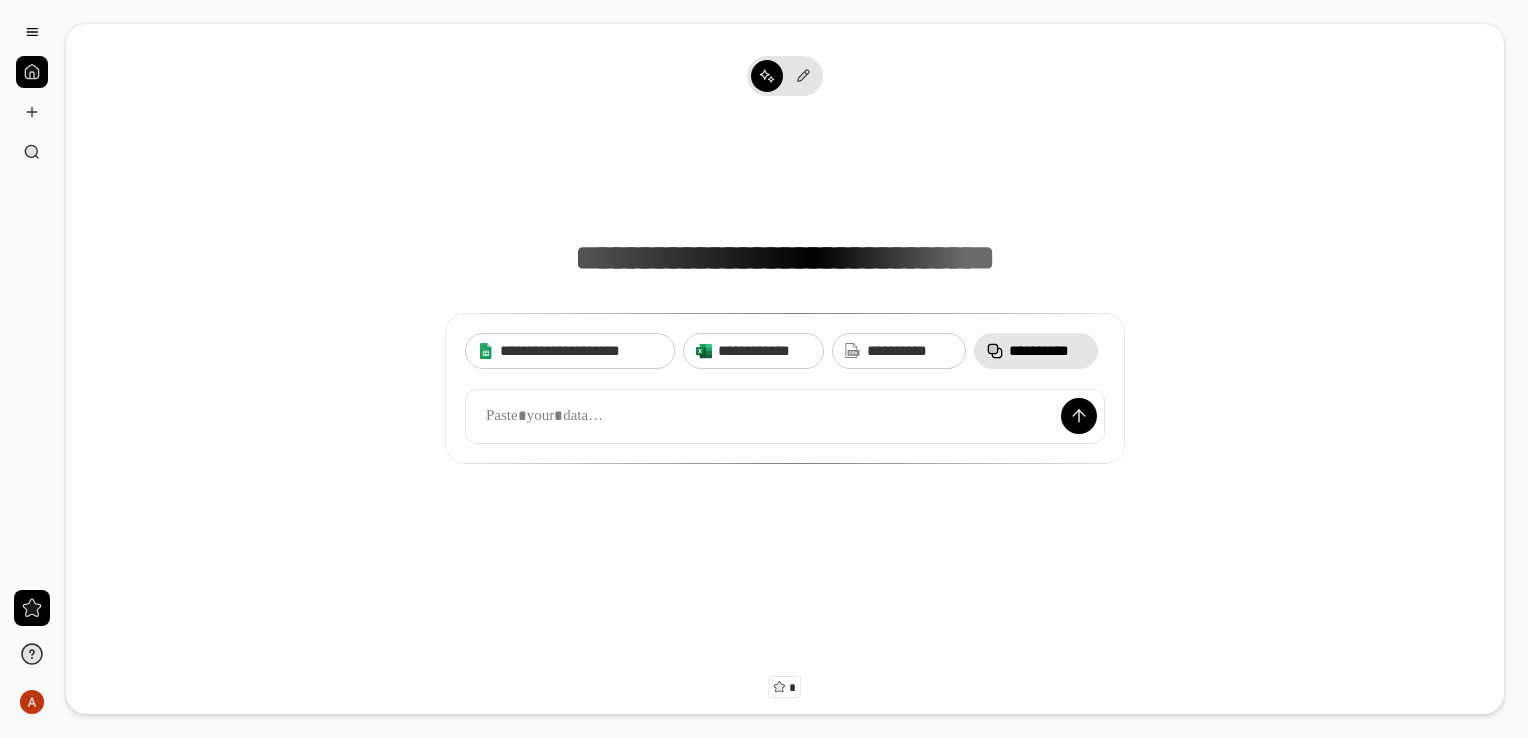 click on "**********" at bounding box center [785, 369] 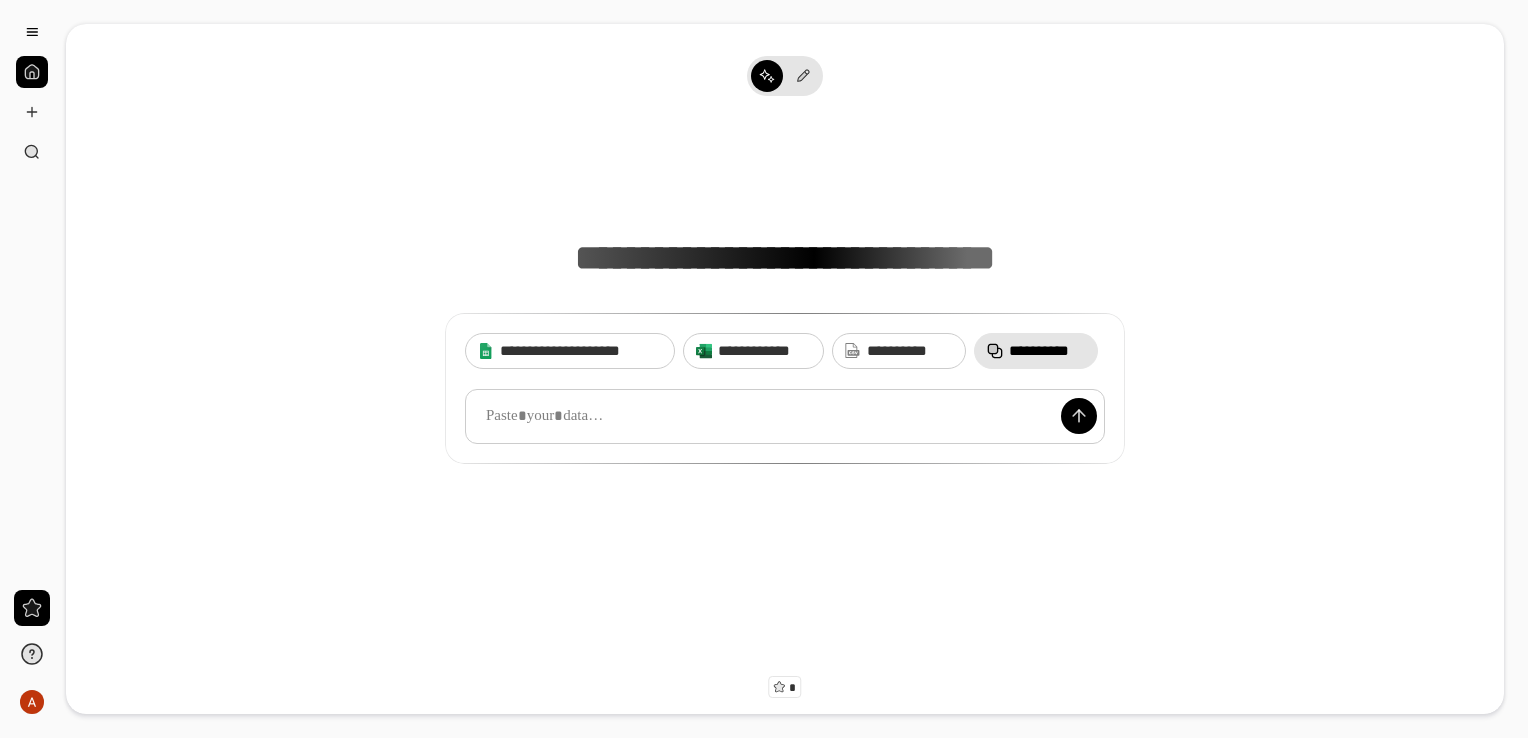 paste 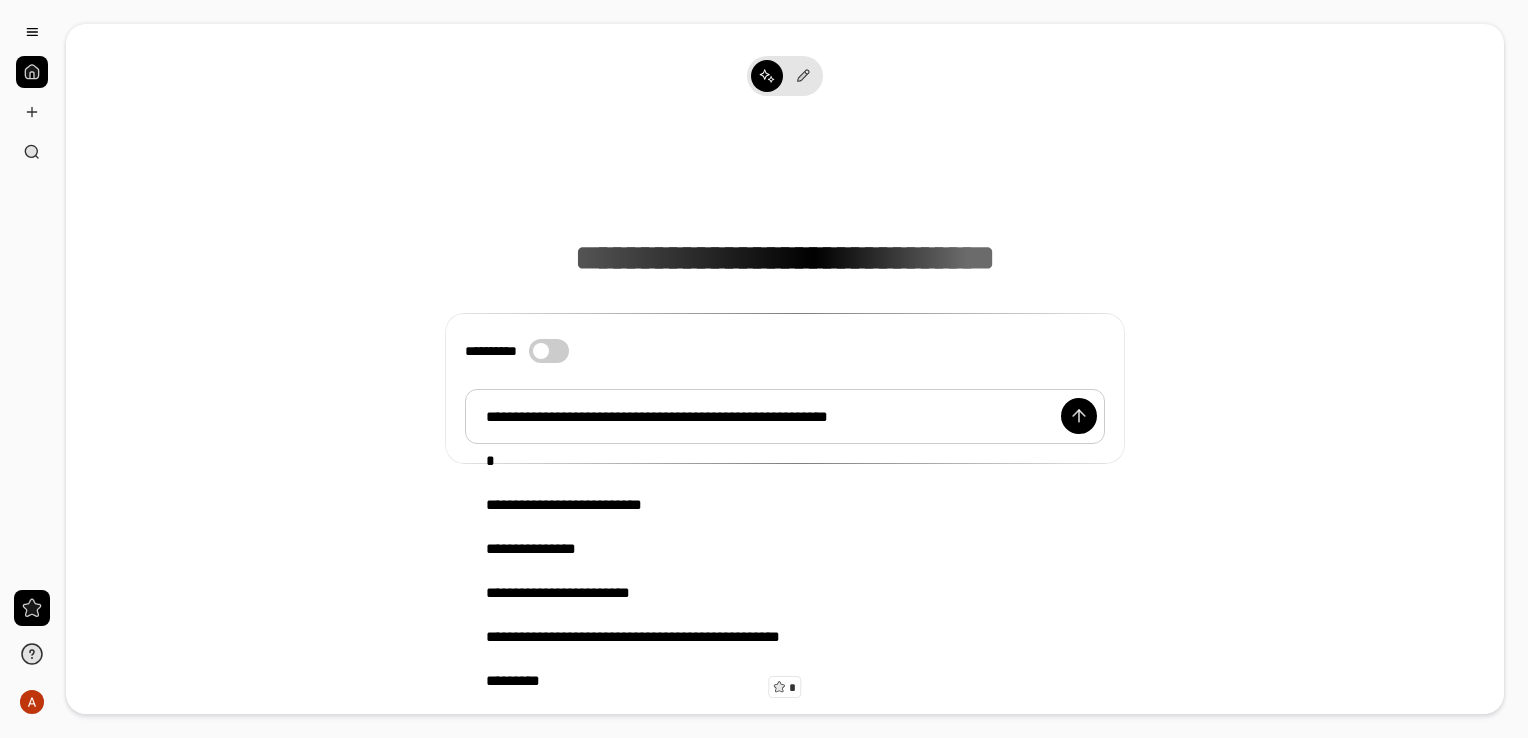 type 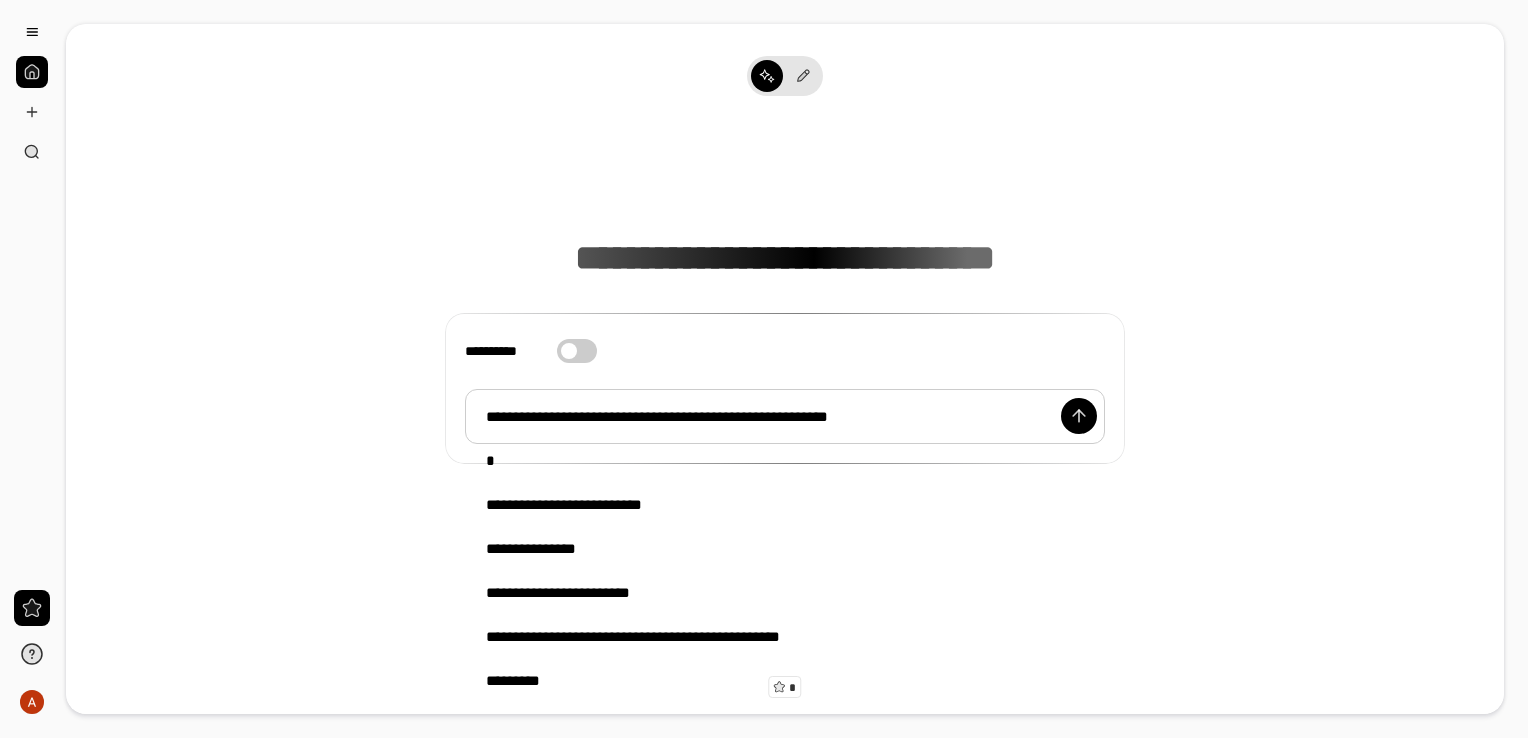scroll, scrollTop: 7455, scrollLeft: 0, axis: vertical 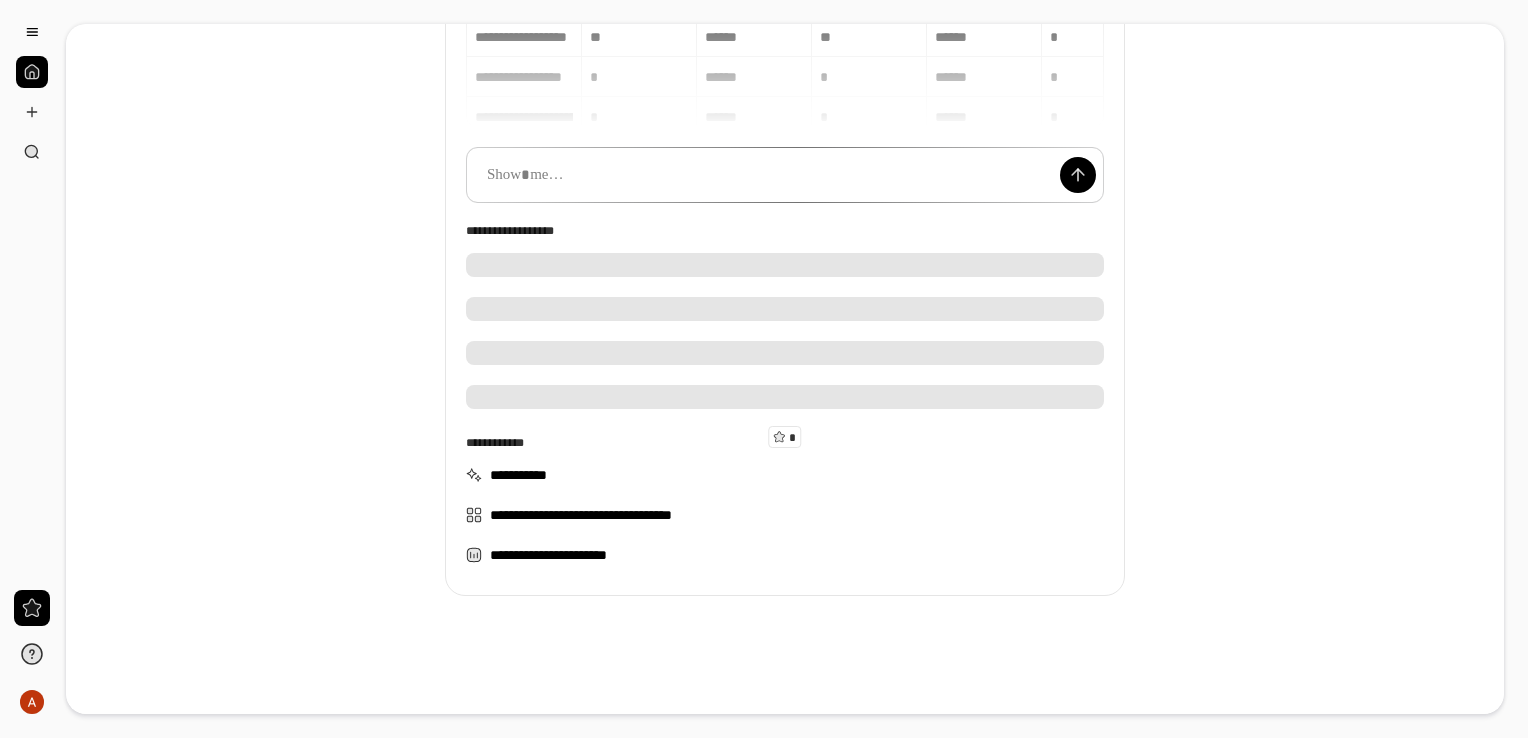 type 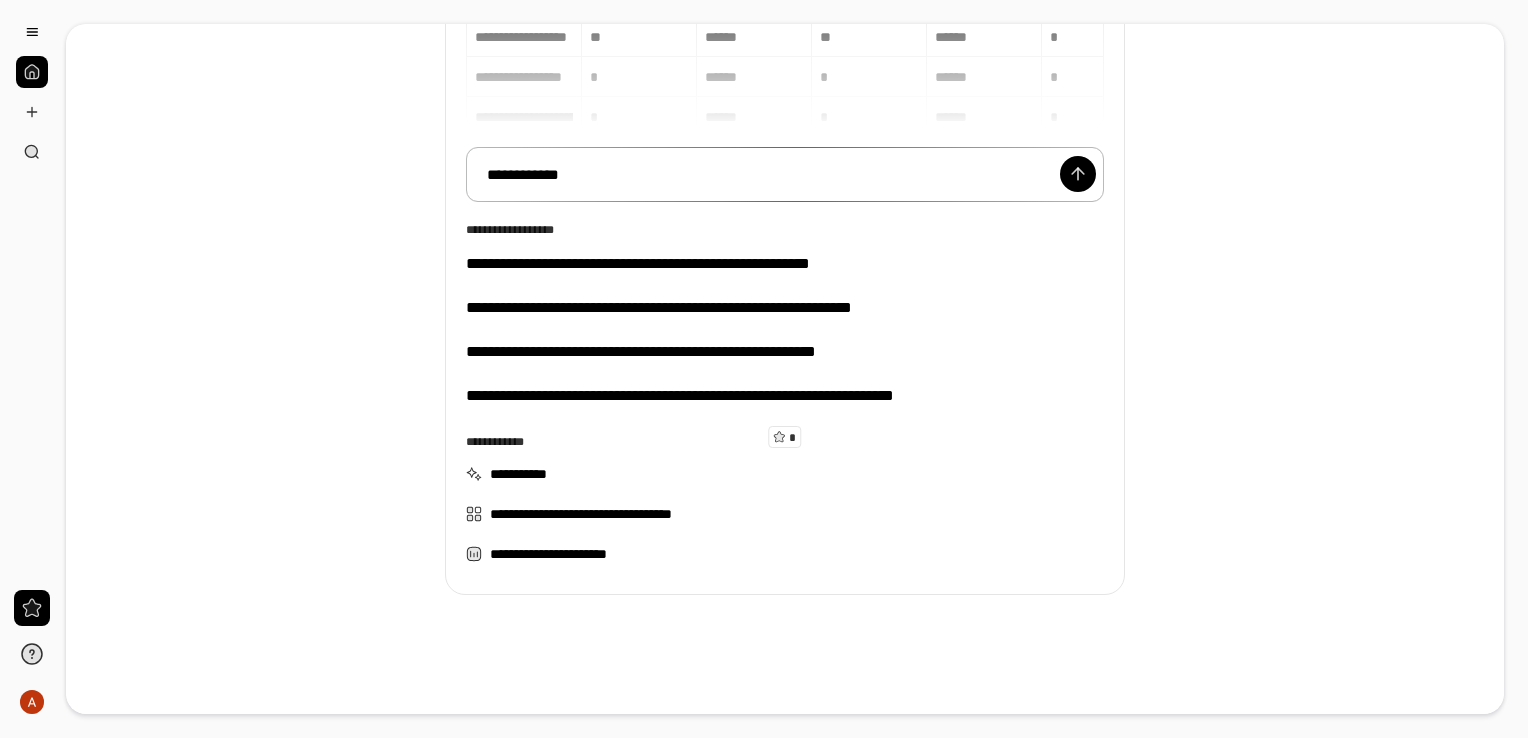 click on "**********" at bounding box center [785, 175] 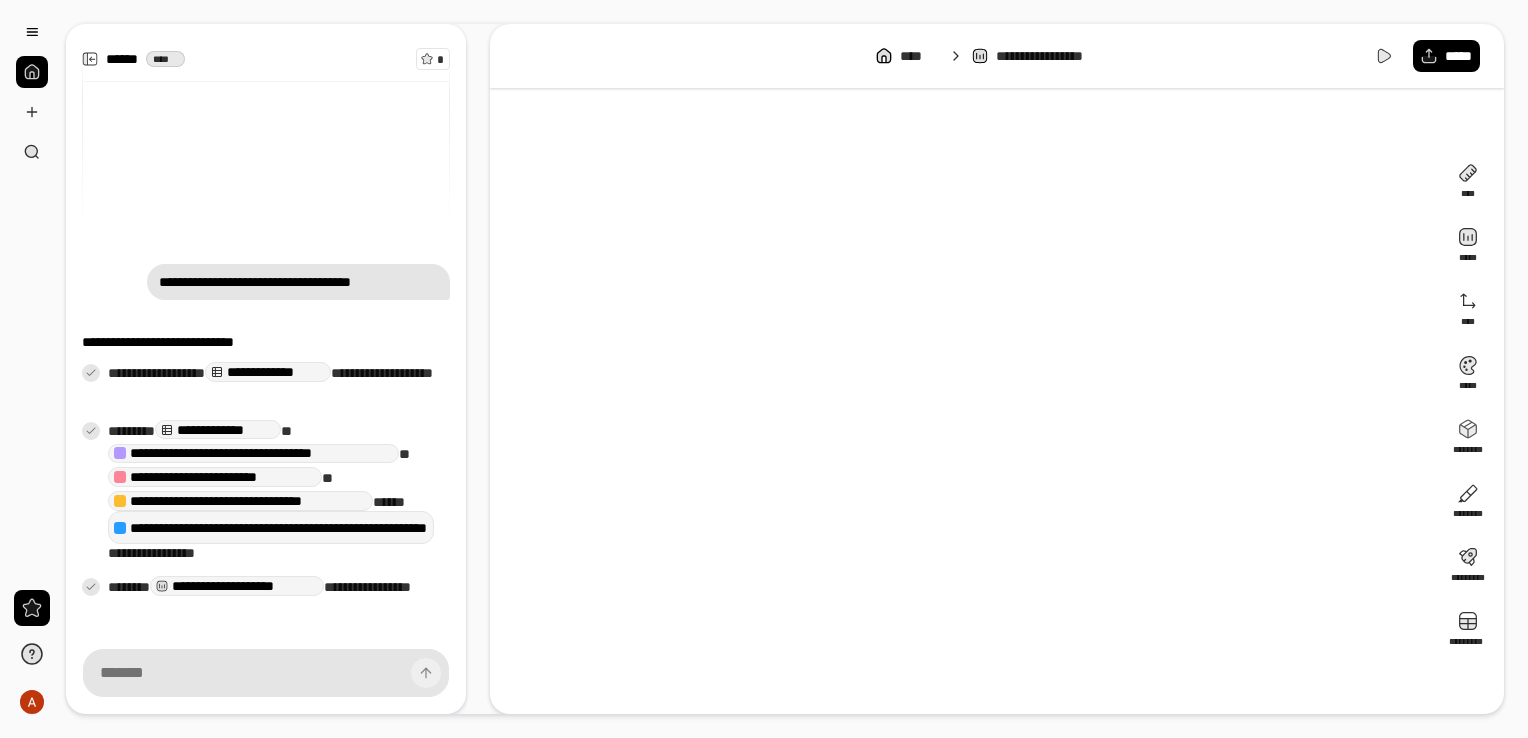 scroll, scrollTop: 69, scrollLeft: 0, axis: vertical 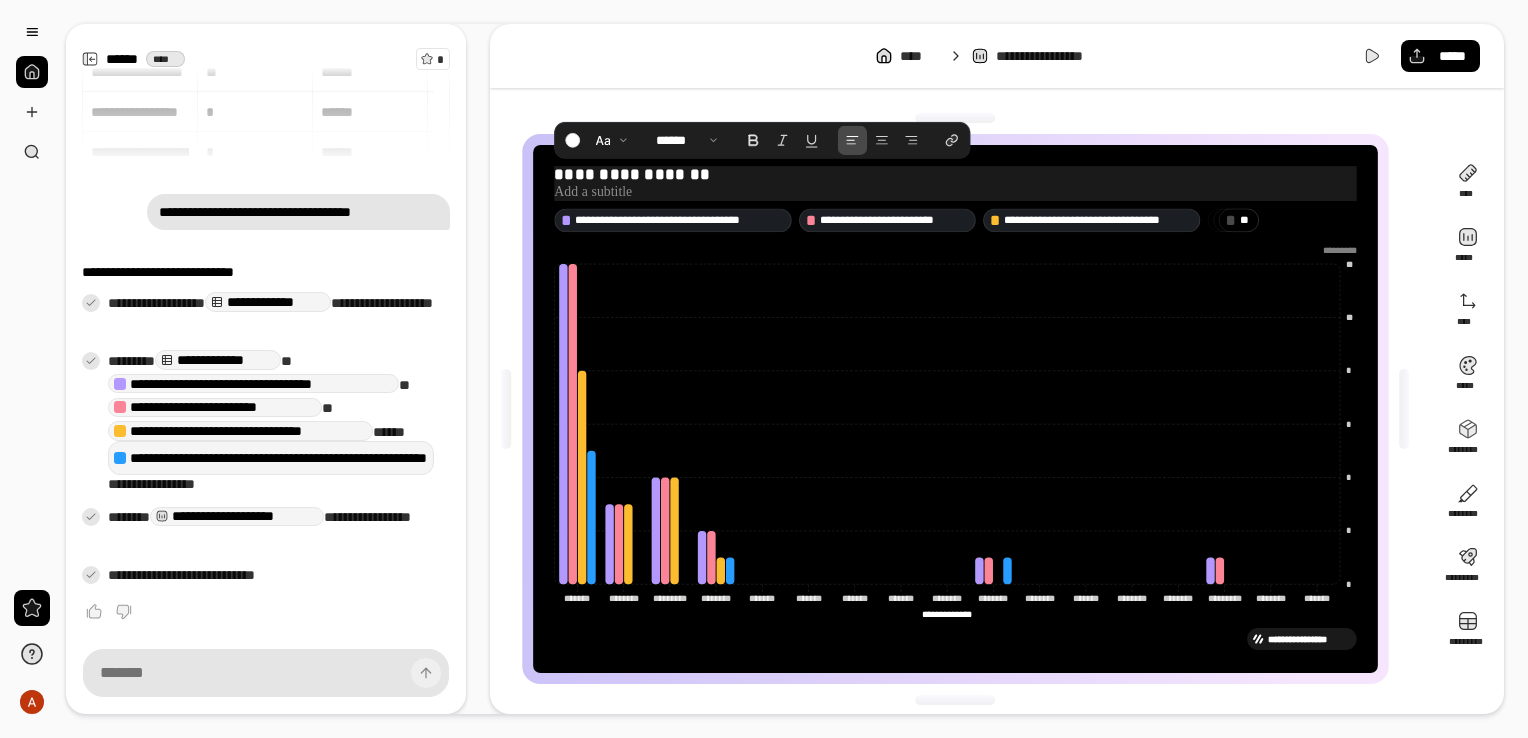 click at bounding box center [955, 192] 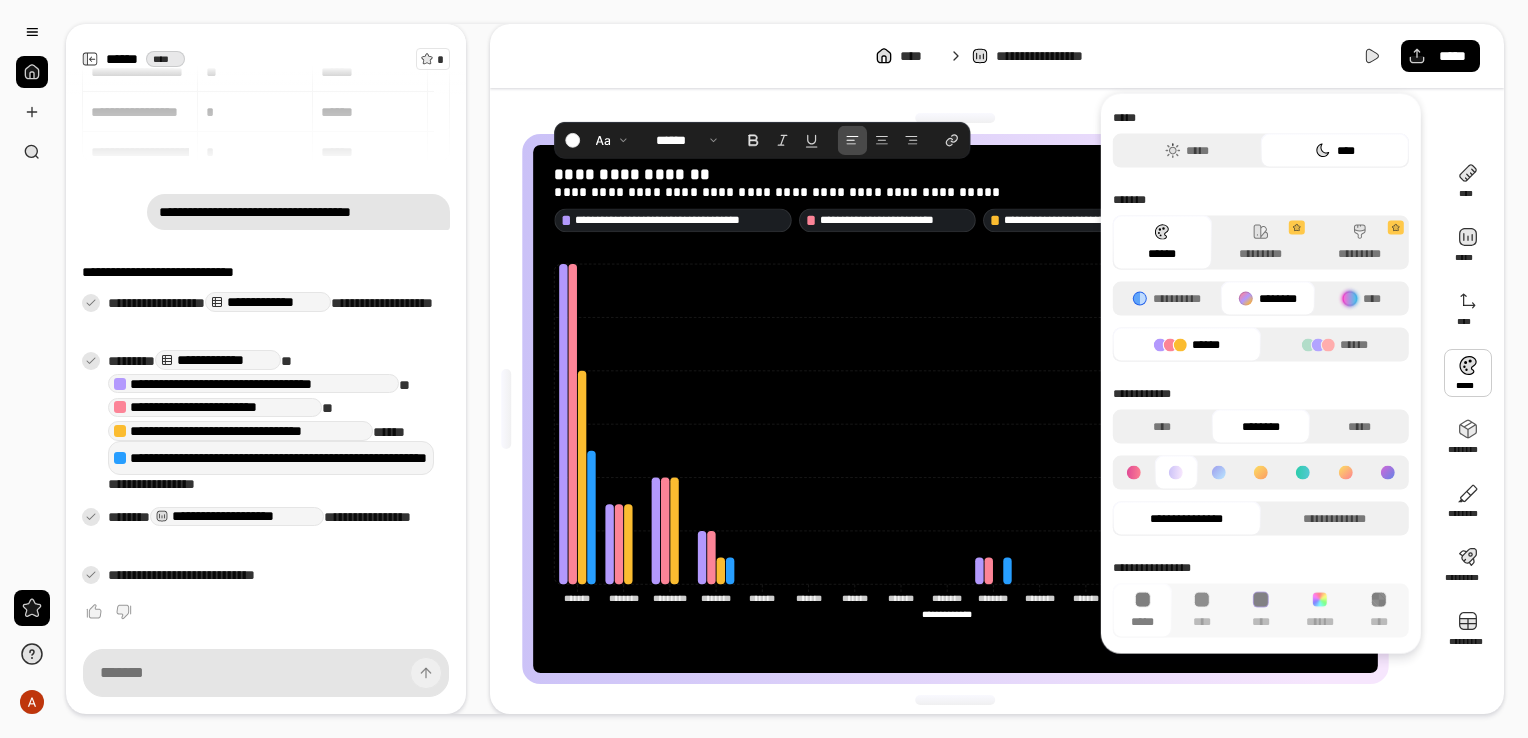 click 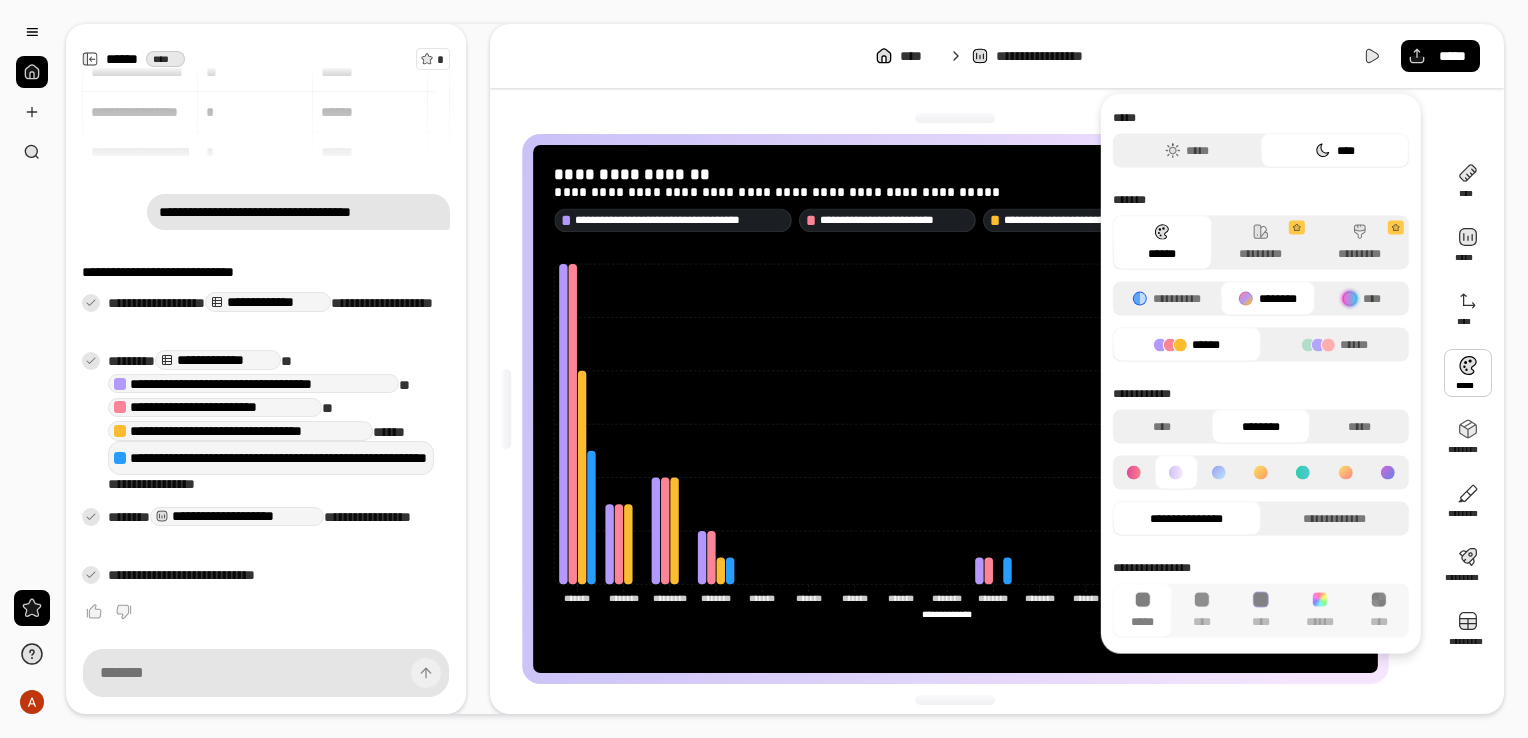 click 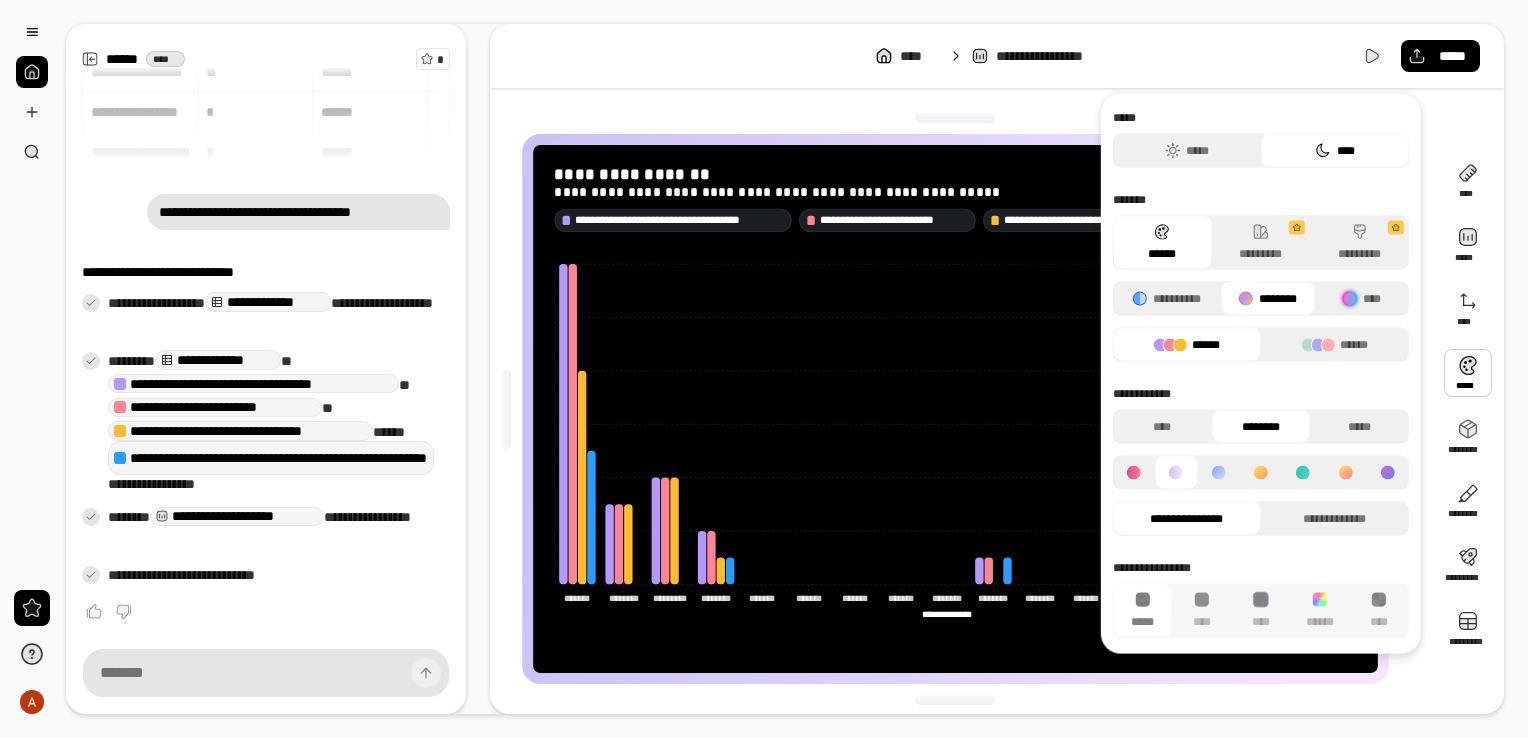 click on "**********" at bounding box center (1261, 374) 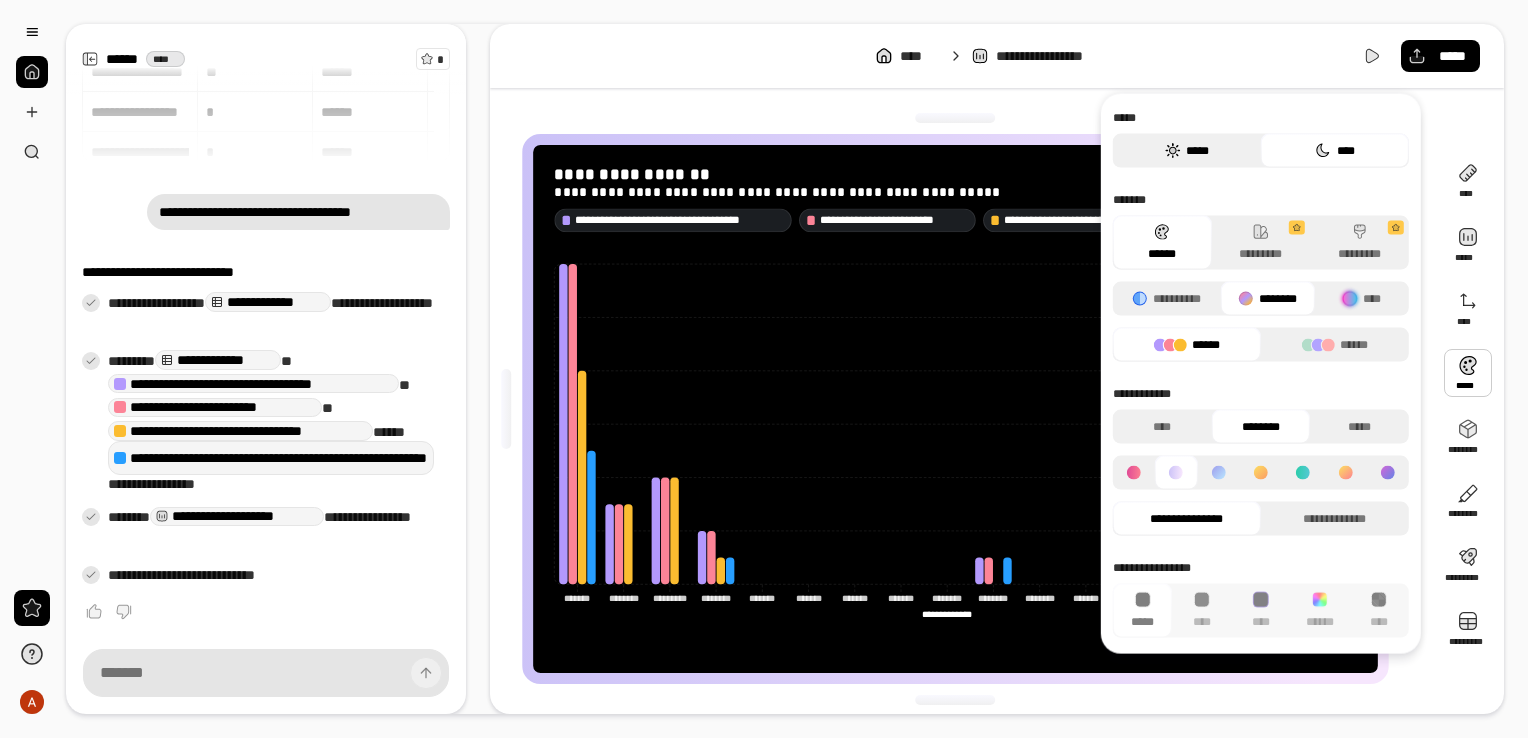 click 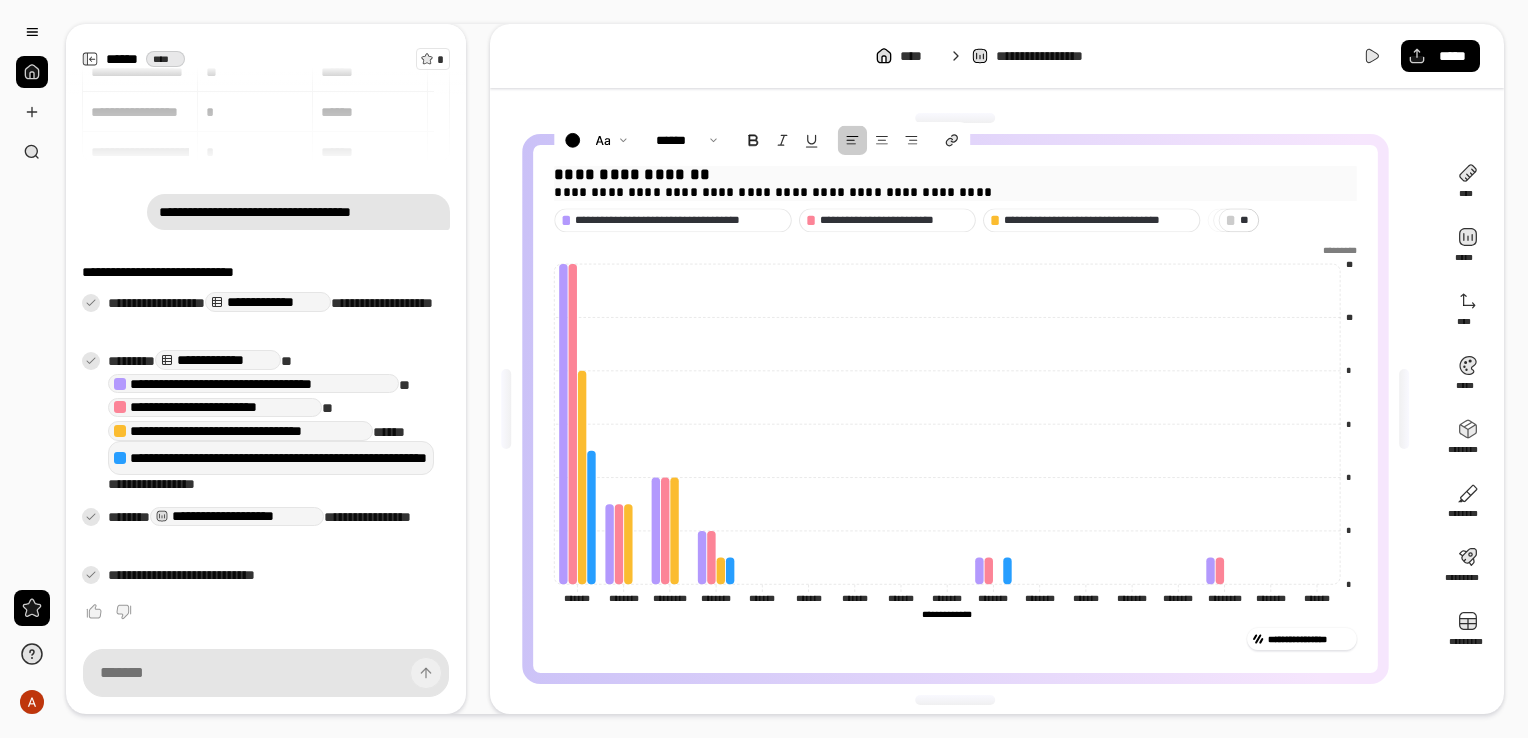 click on "**********" at bounding box center (955, 192) 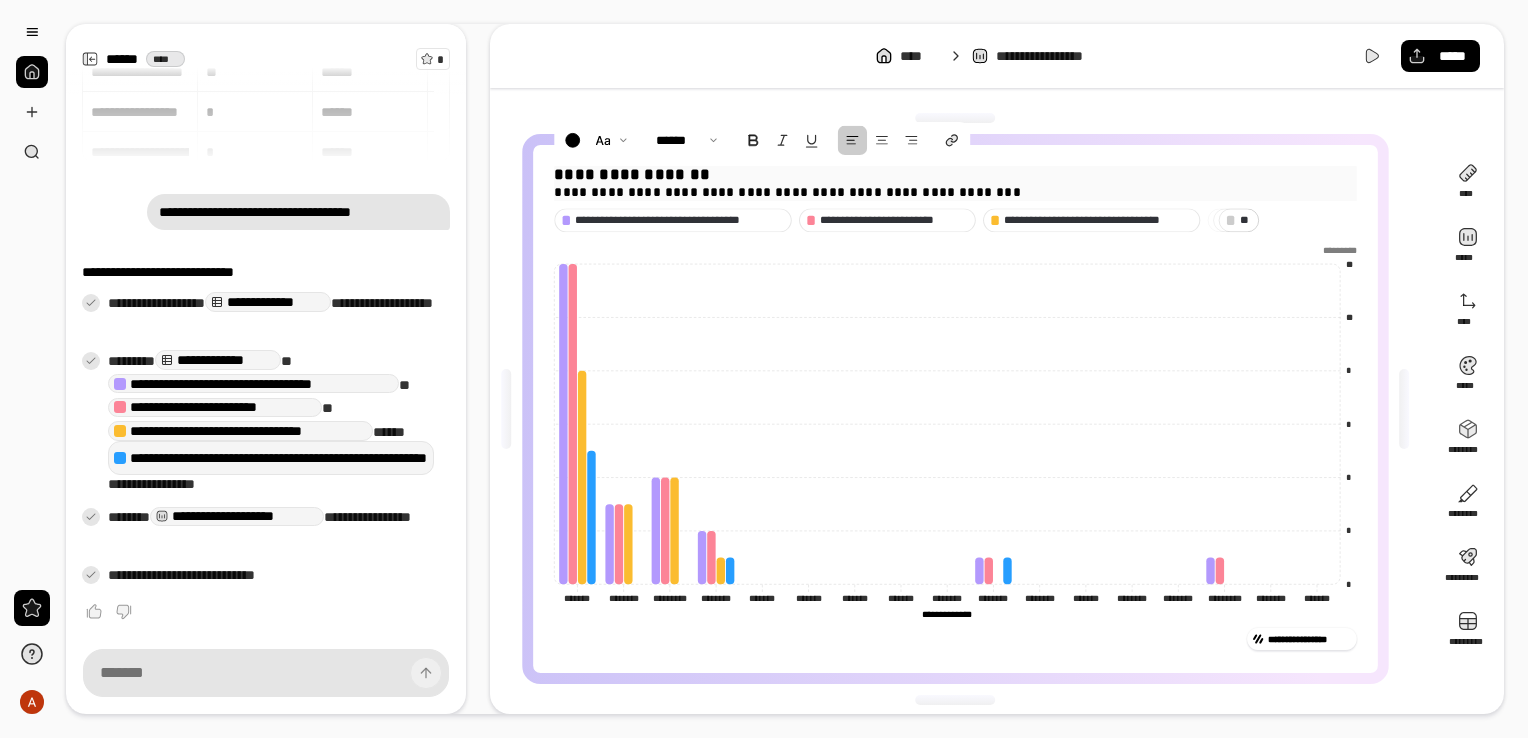 click on "**********" at bounding box center [955, 192] 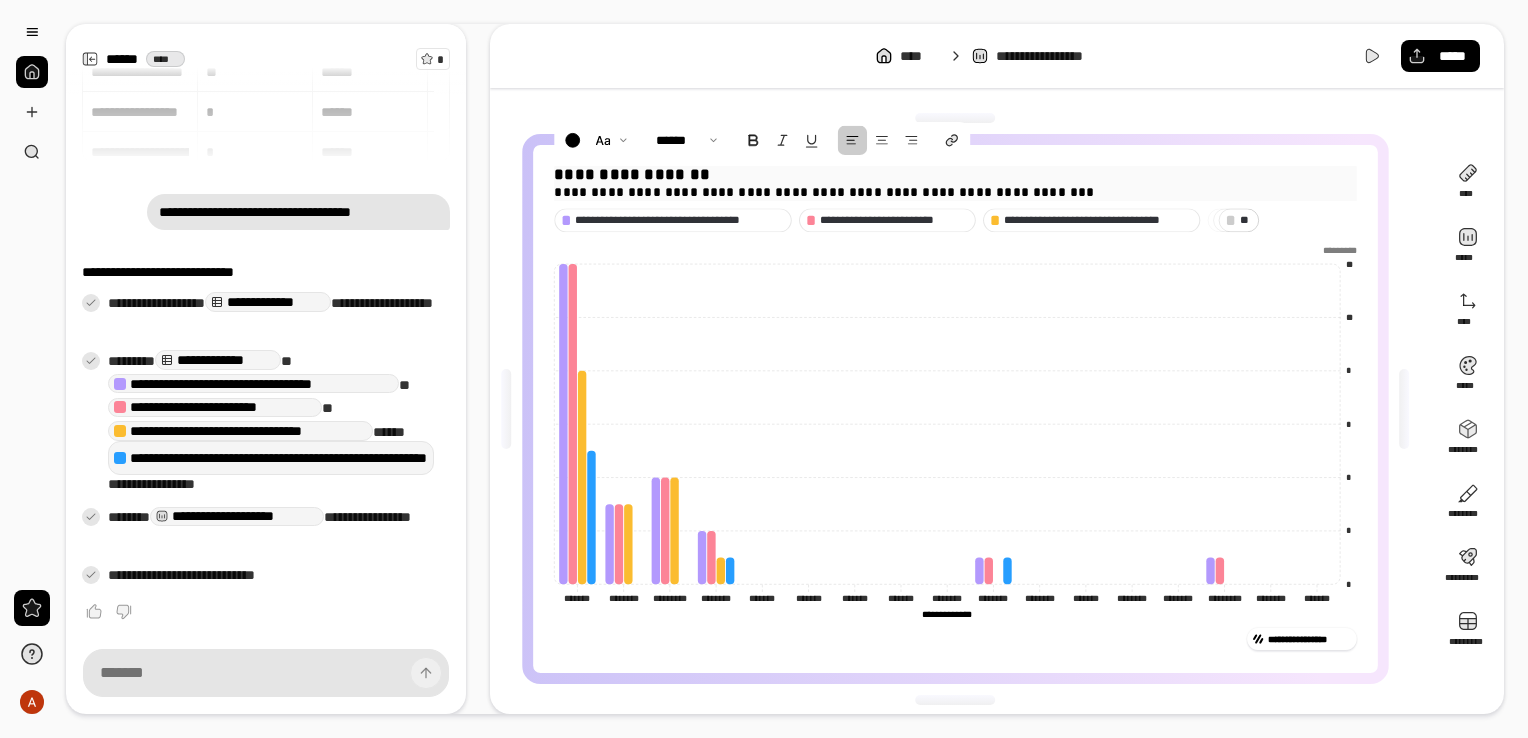 click on "**********" at bounding box center (955, 192) 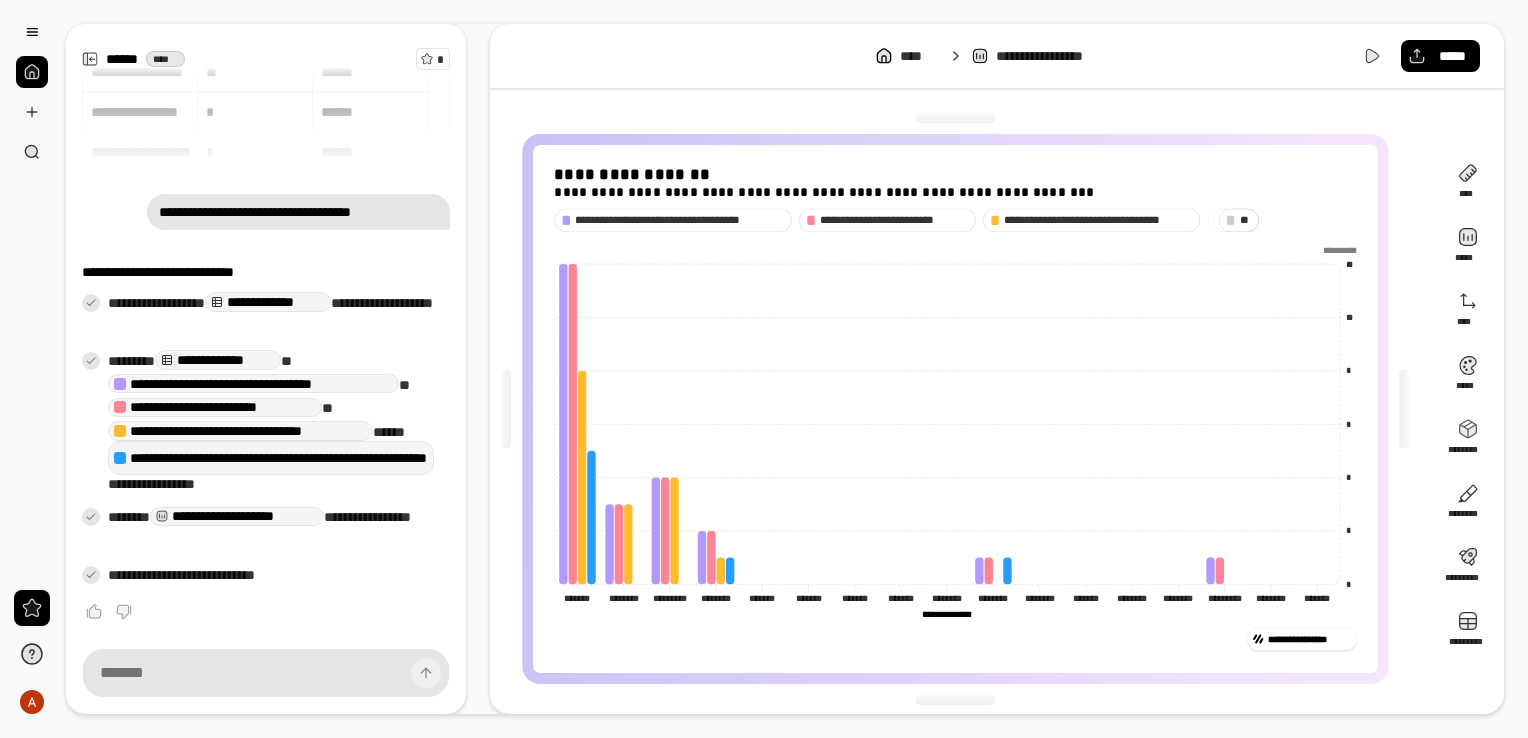 click on "**********" at bounding box center [955, 635] 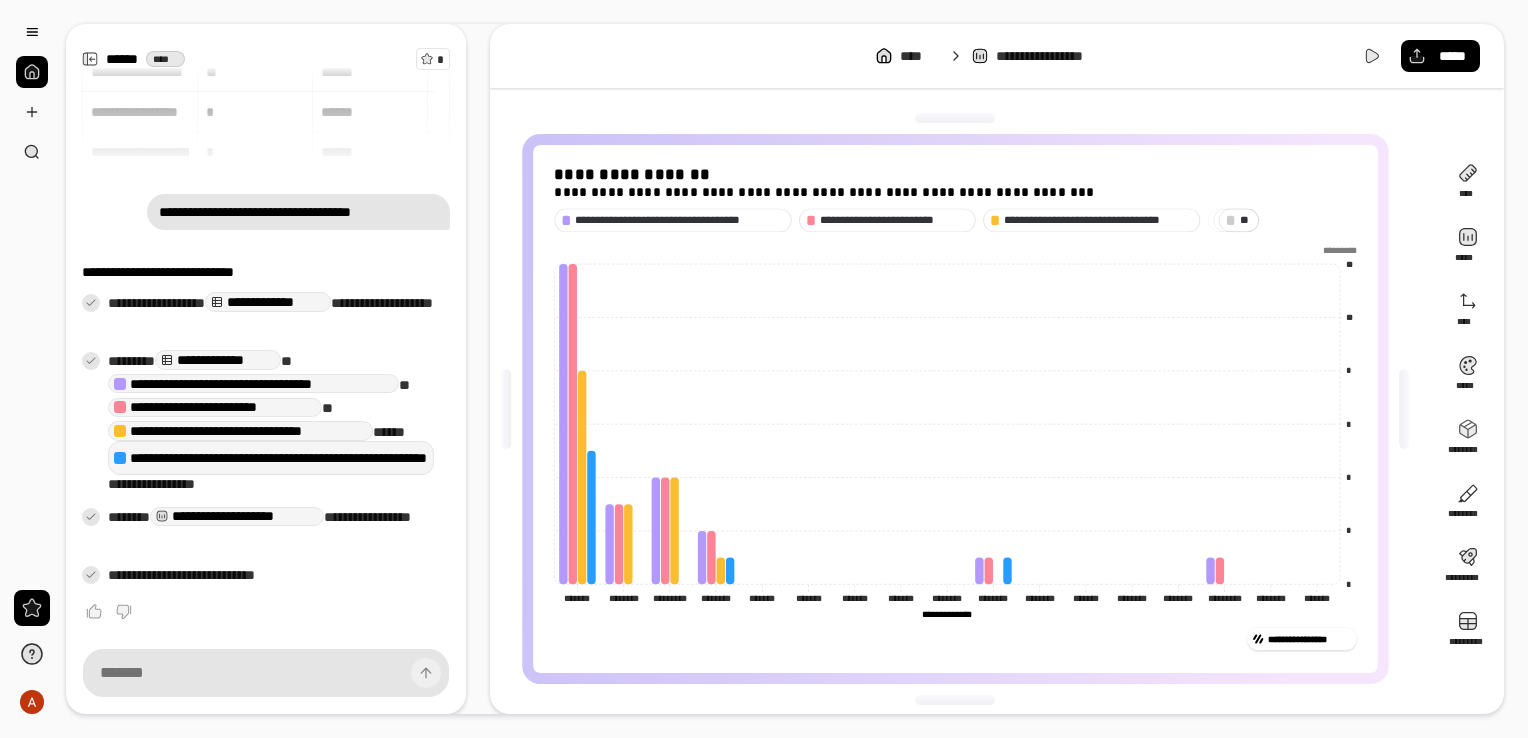 click on "**********" at bounding box center [955, 409] 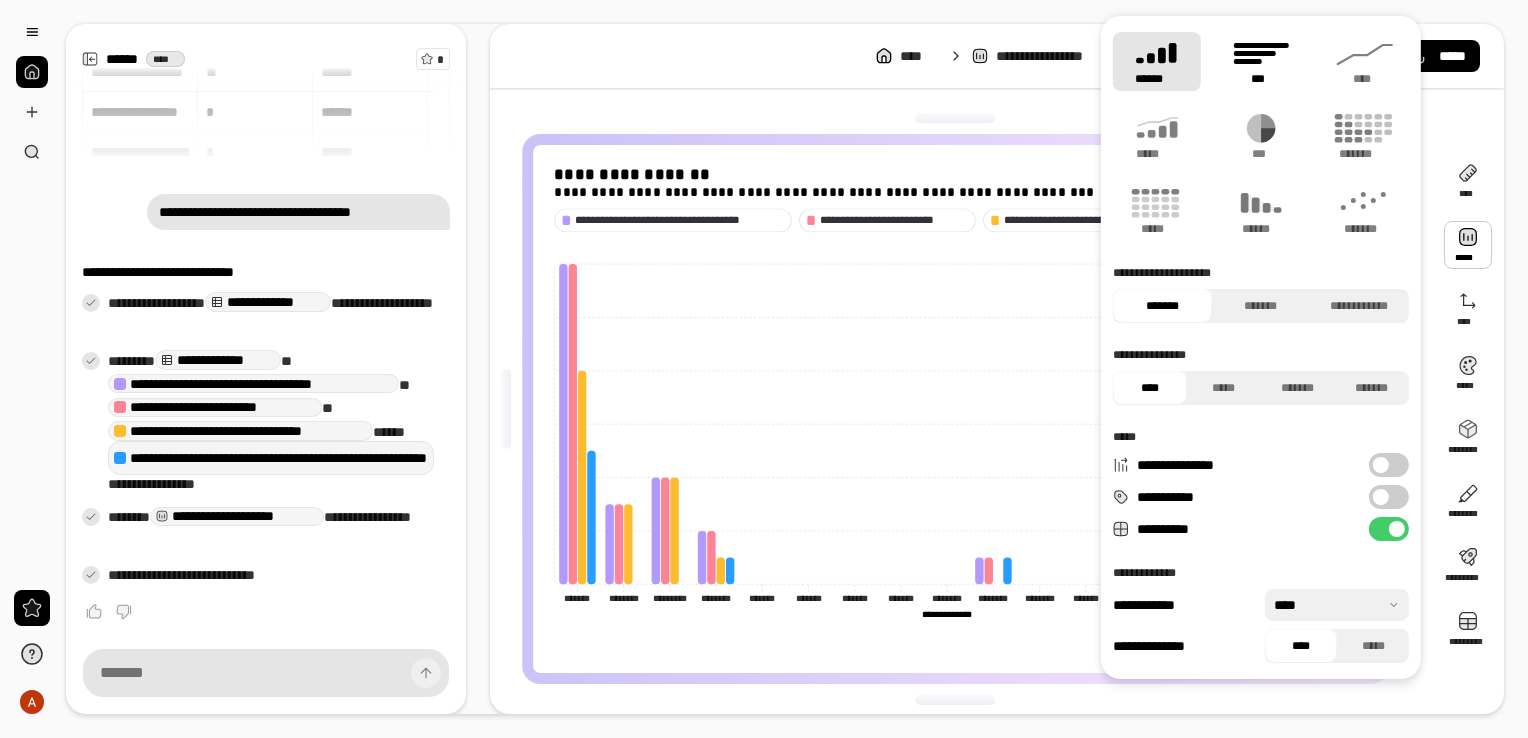 click on "***" at bounding box center (1260, 79) 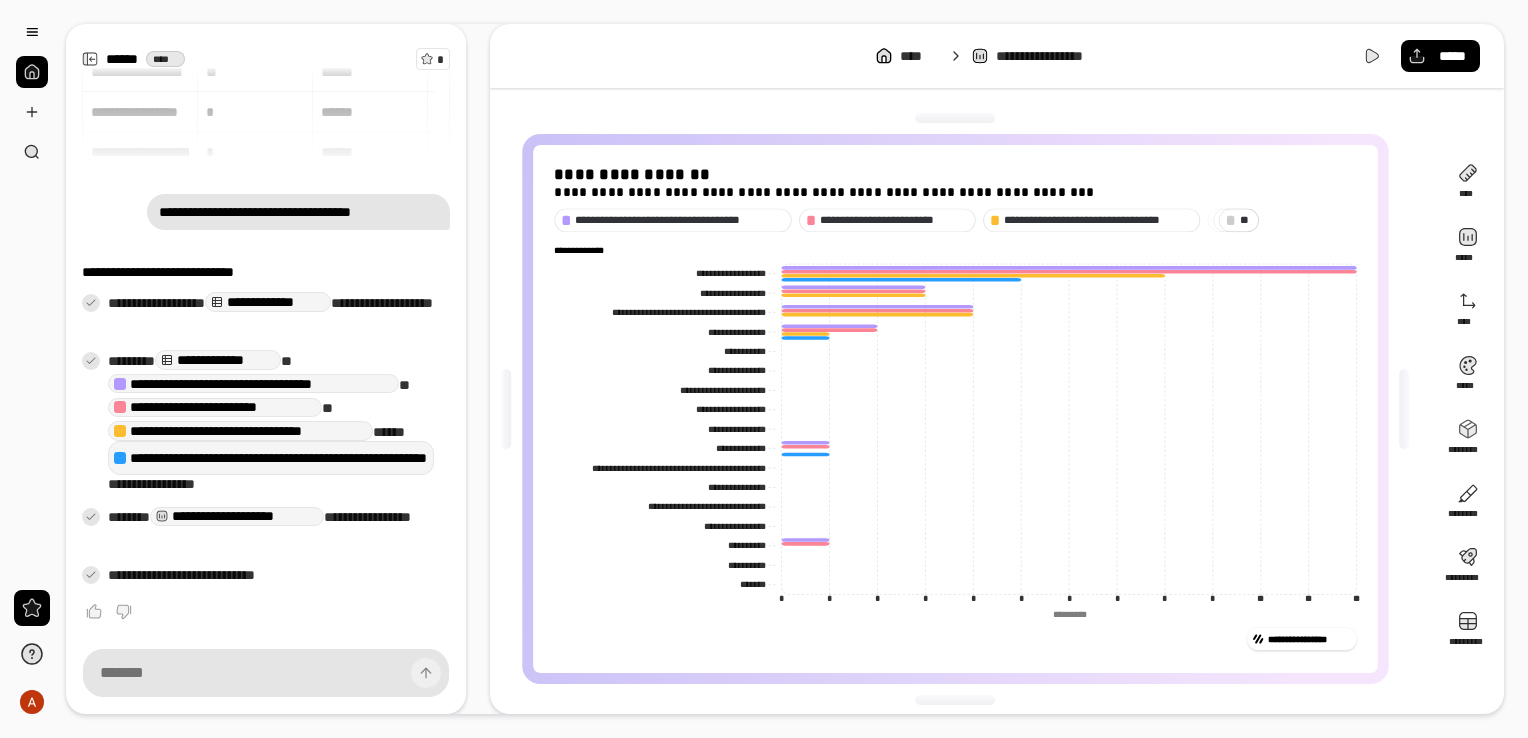 click on "**********" at bounding box center (963, 409) 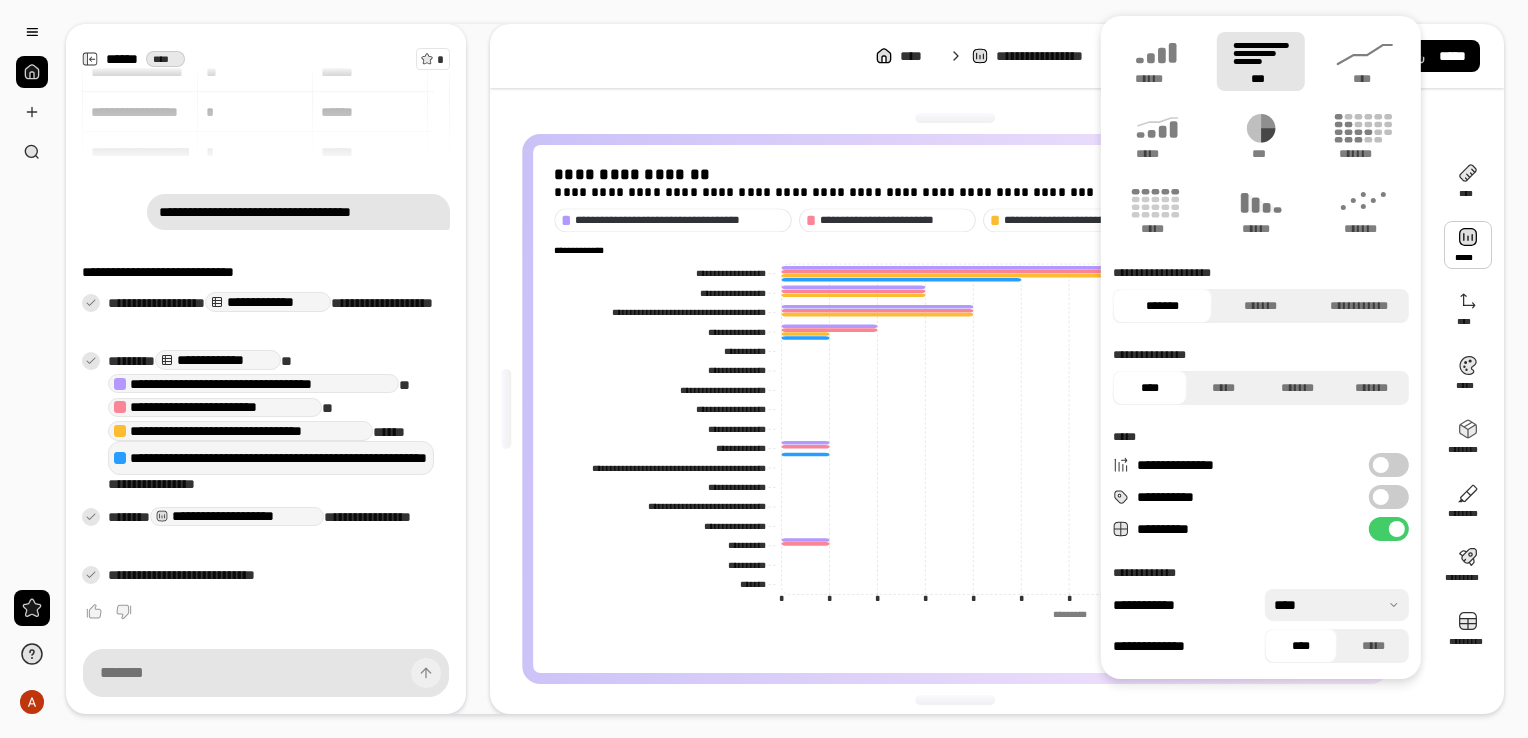 click at bounding box center [955, 700] 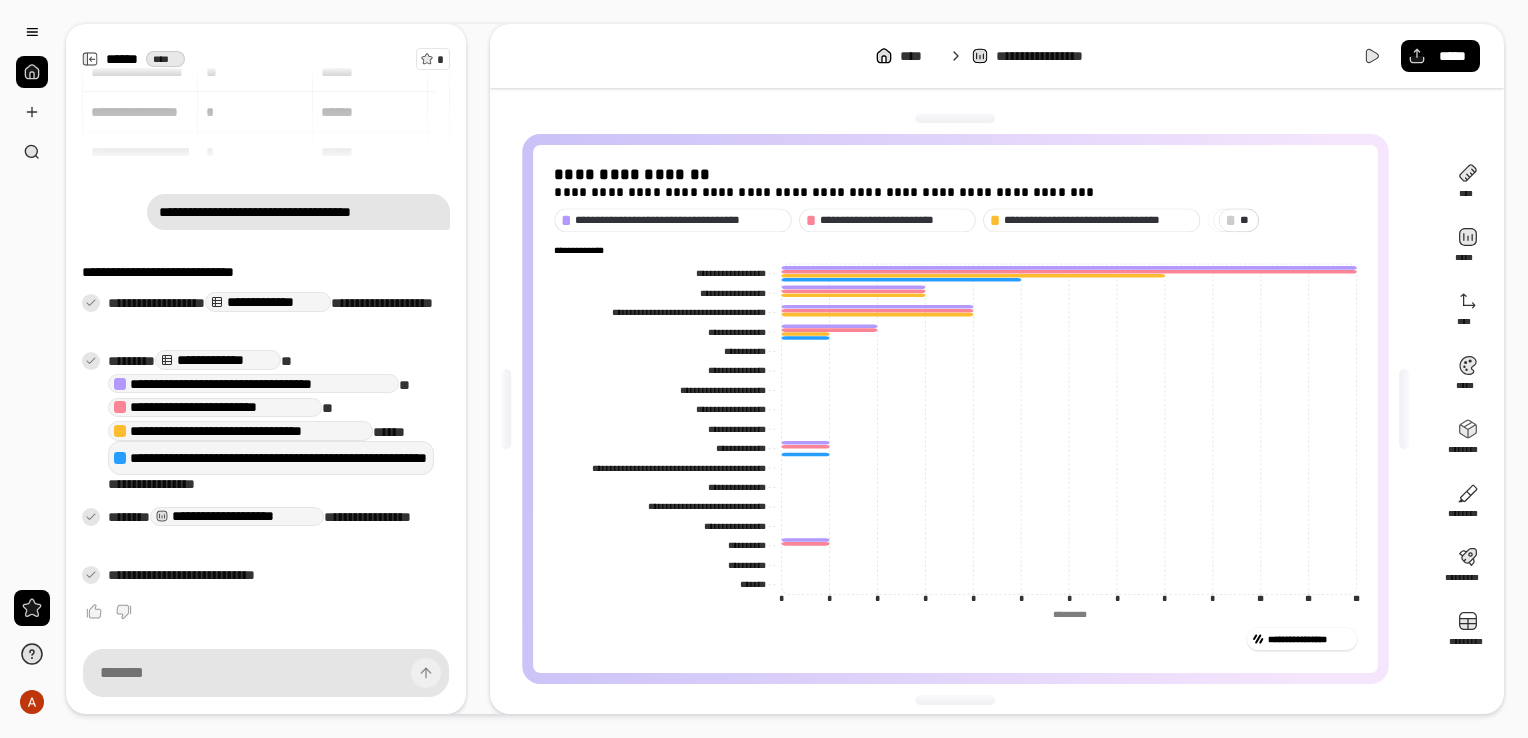 click on "**********" at bounding box center (266, 87) 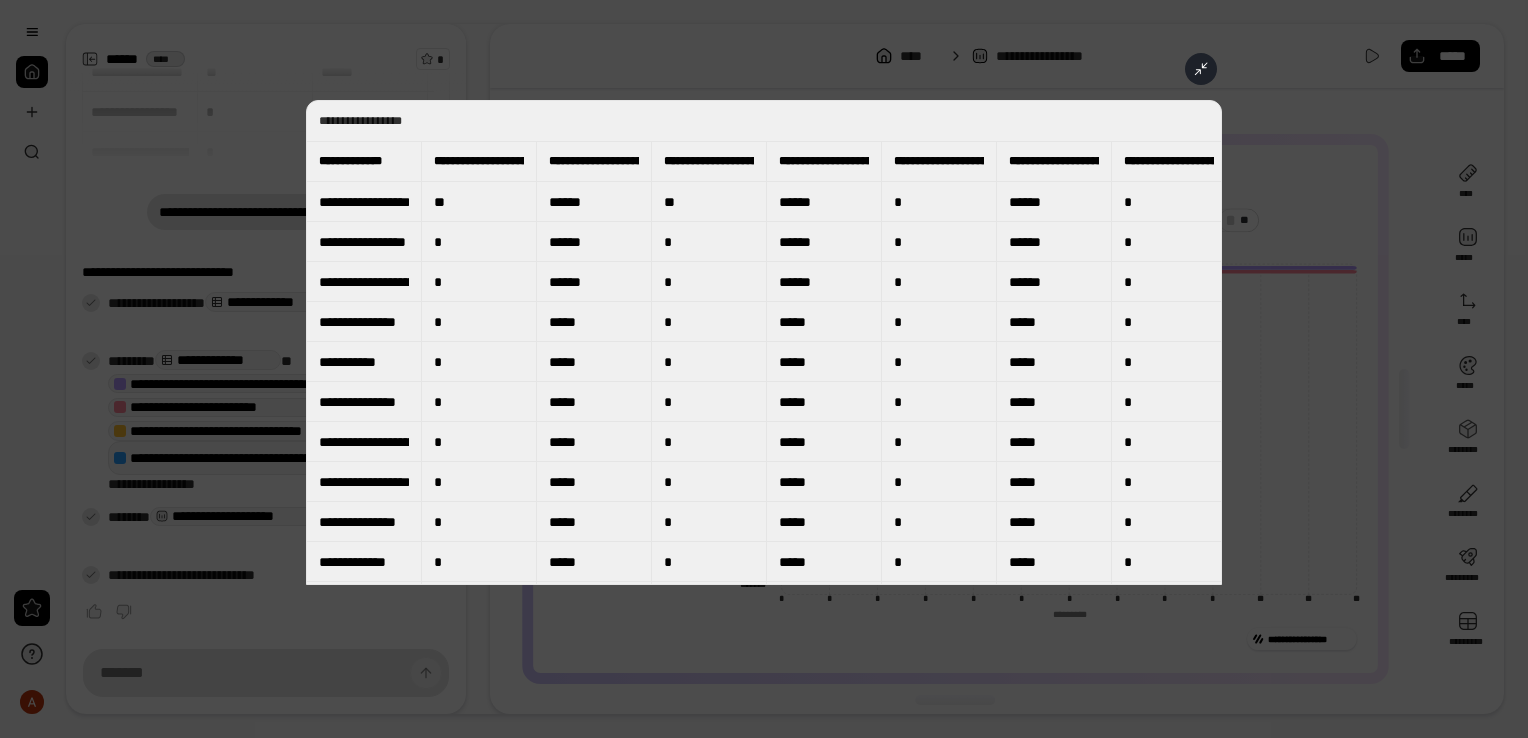 click 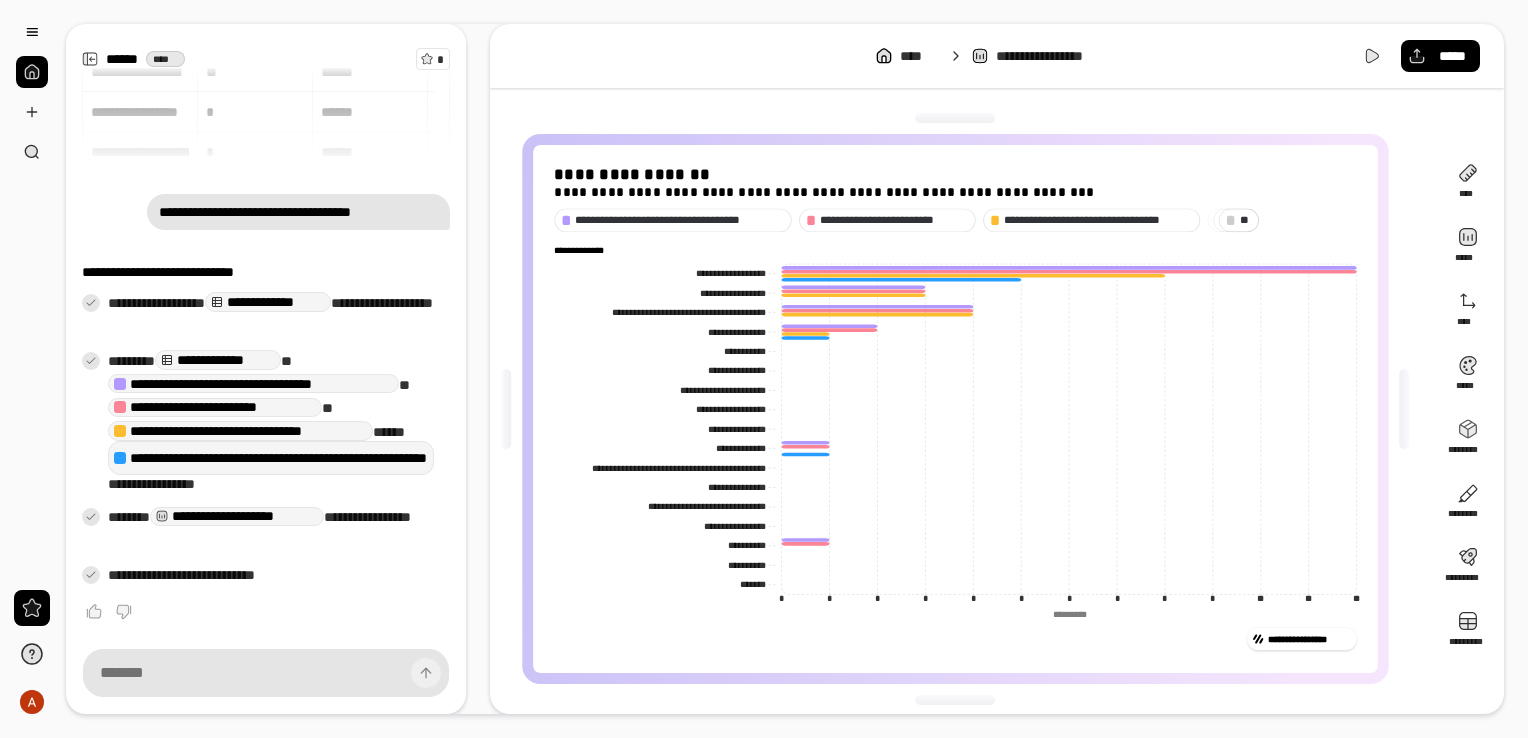 scroll, scrollTop: 0, scrollLeft: 0, axis: both 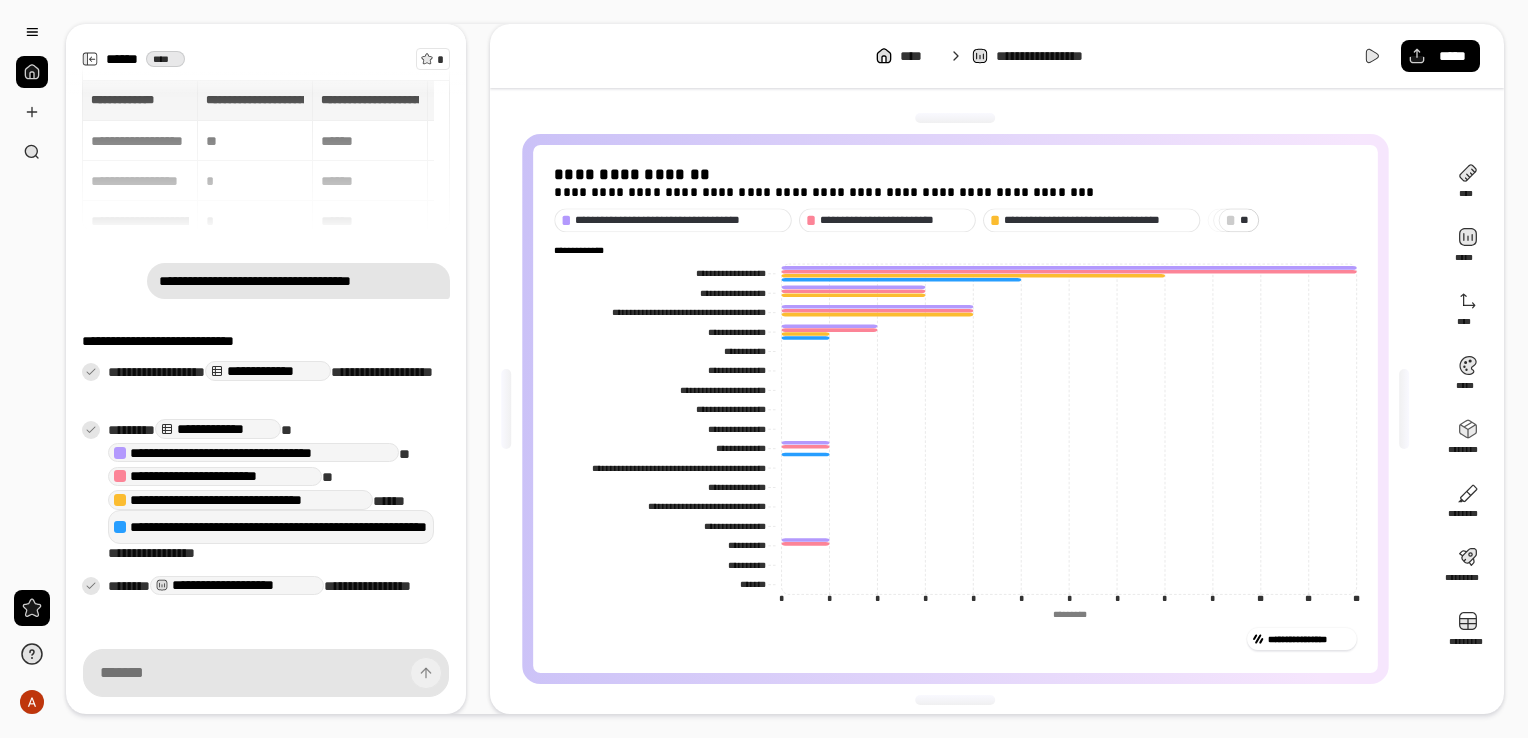 click 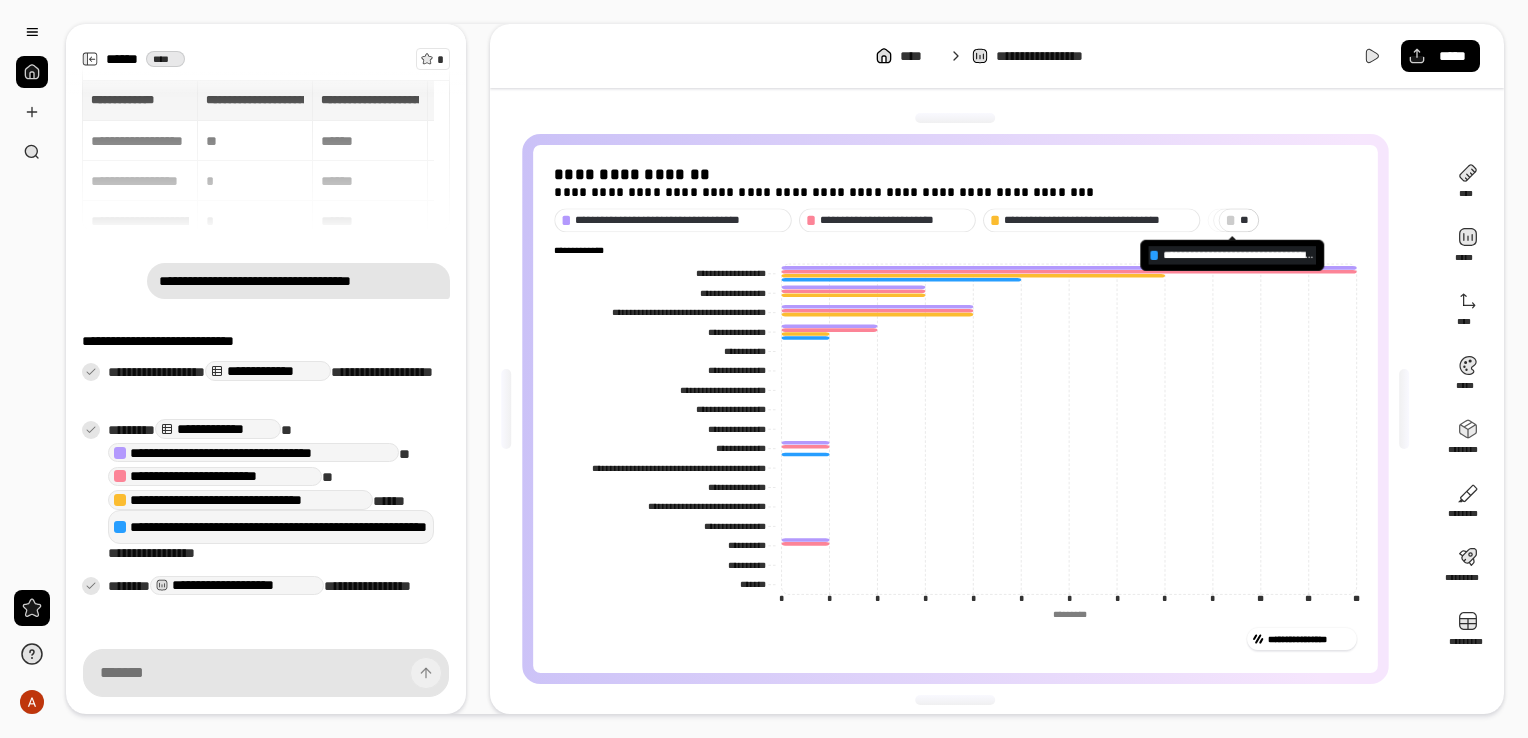 click 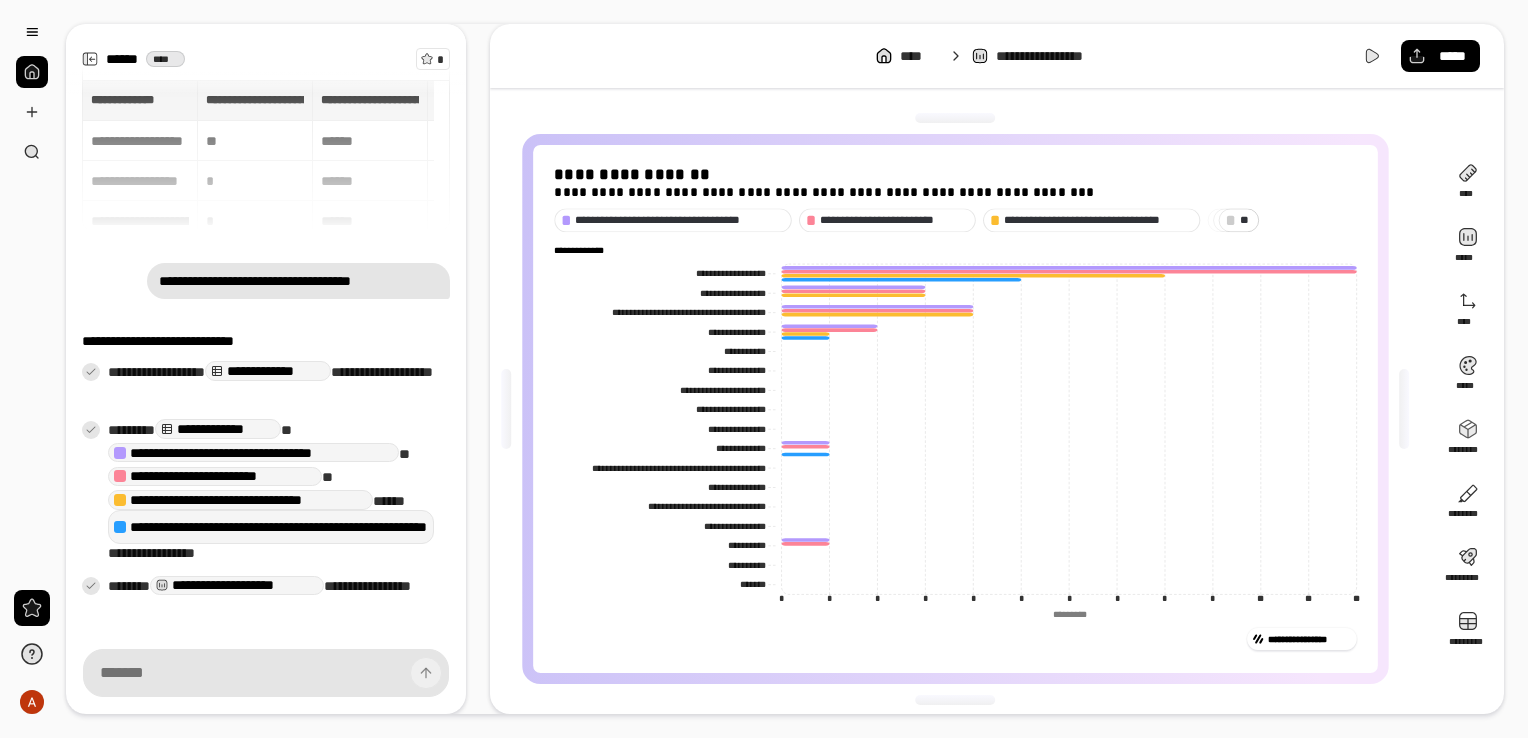 click on "* *" at bounding box center [1238, 220] 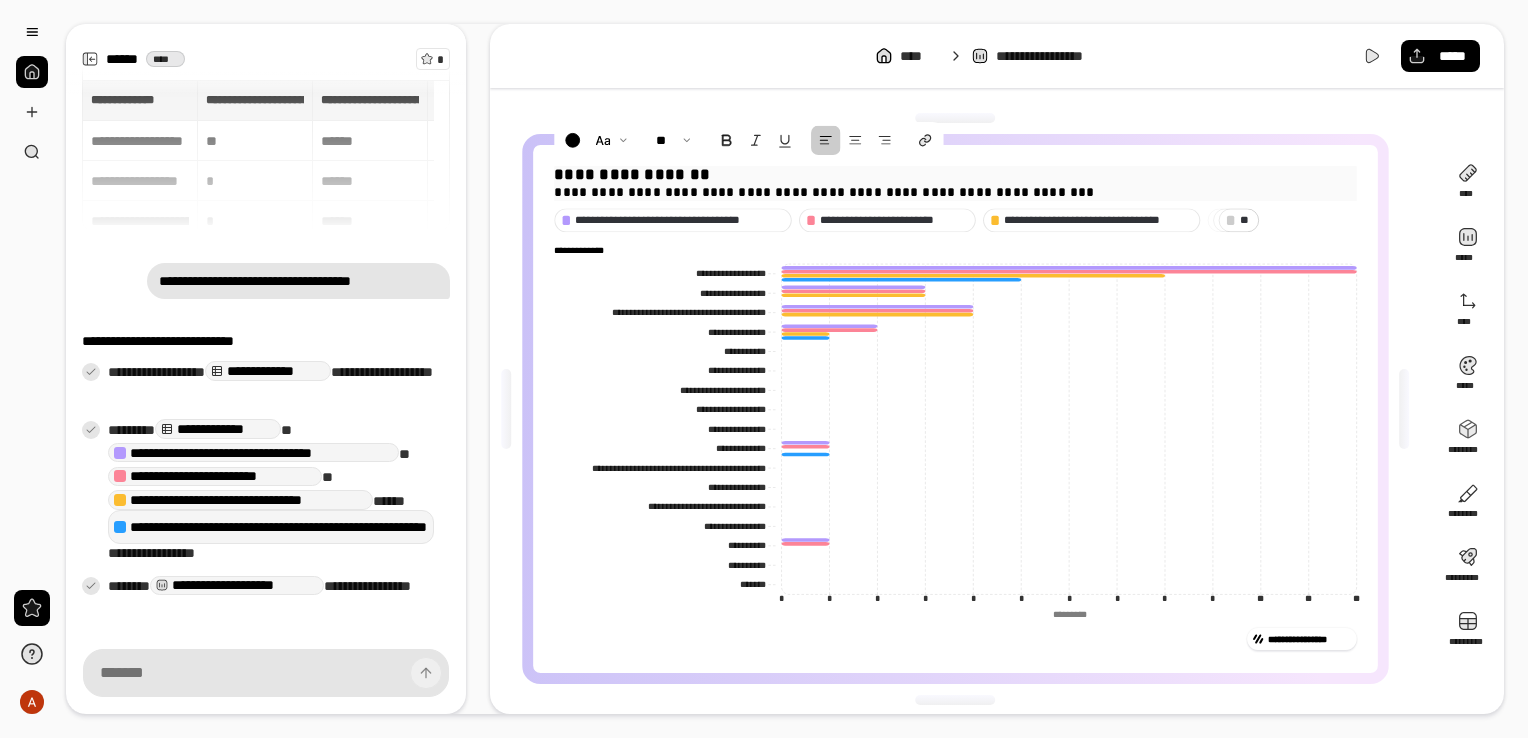 click on "**********" at bounding box center (955, 175) 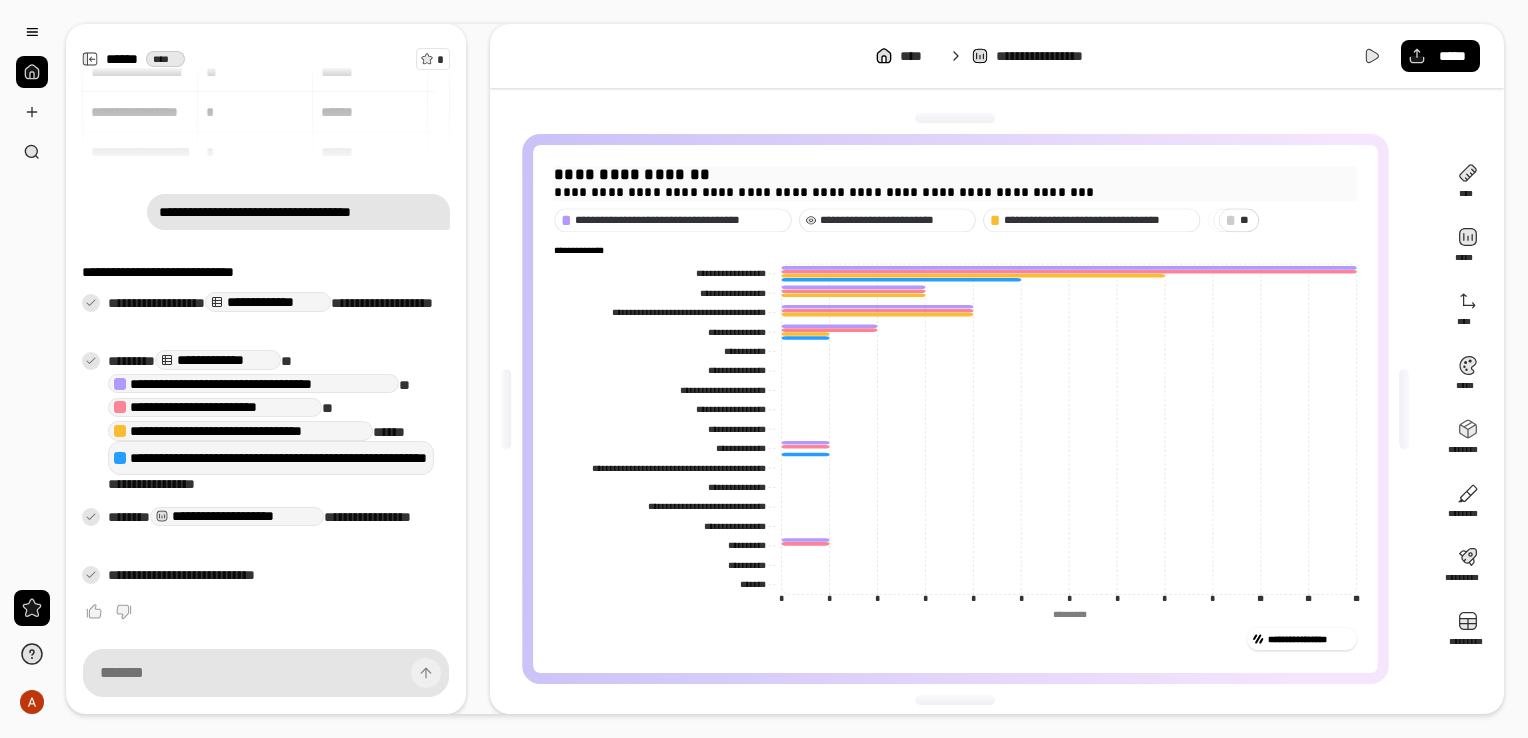 scroll, scrollTop: 0, scrollLeft: 0, axis: both 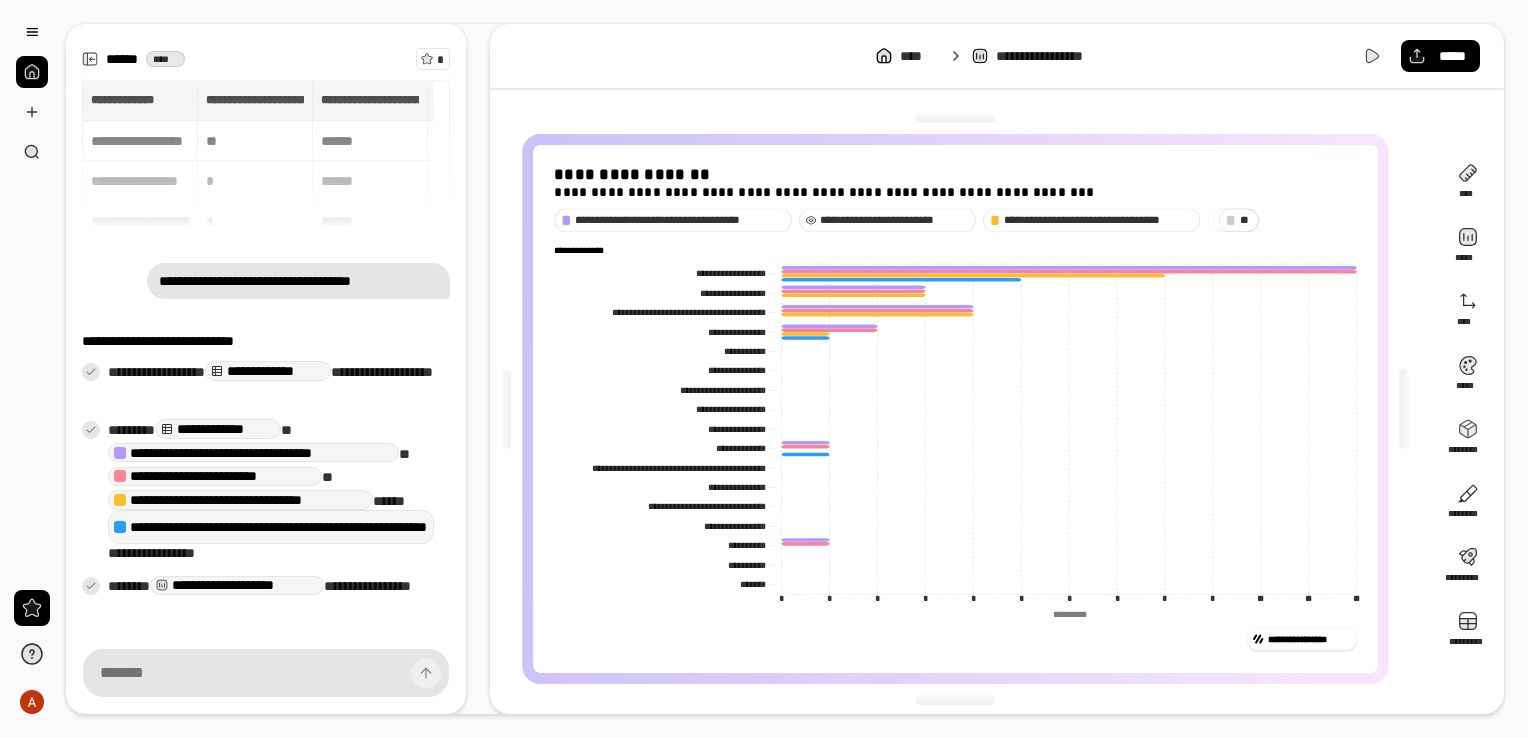 click on "**********" at bounding box center [266, 156] 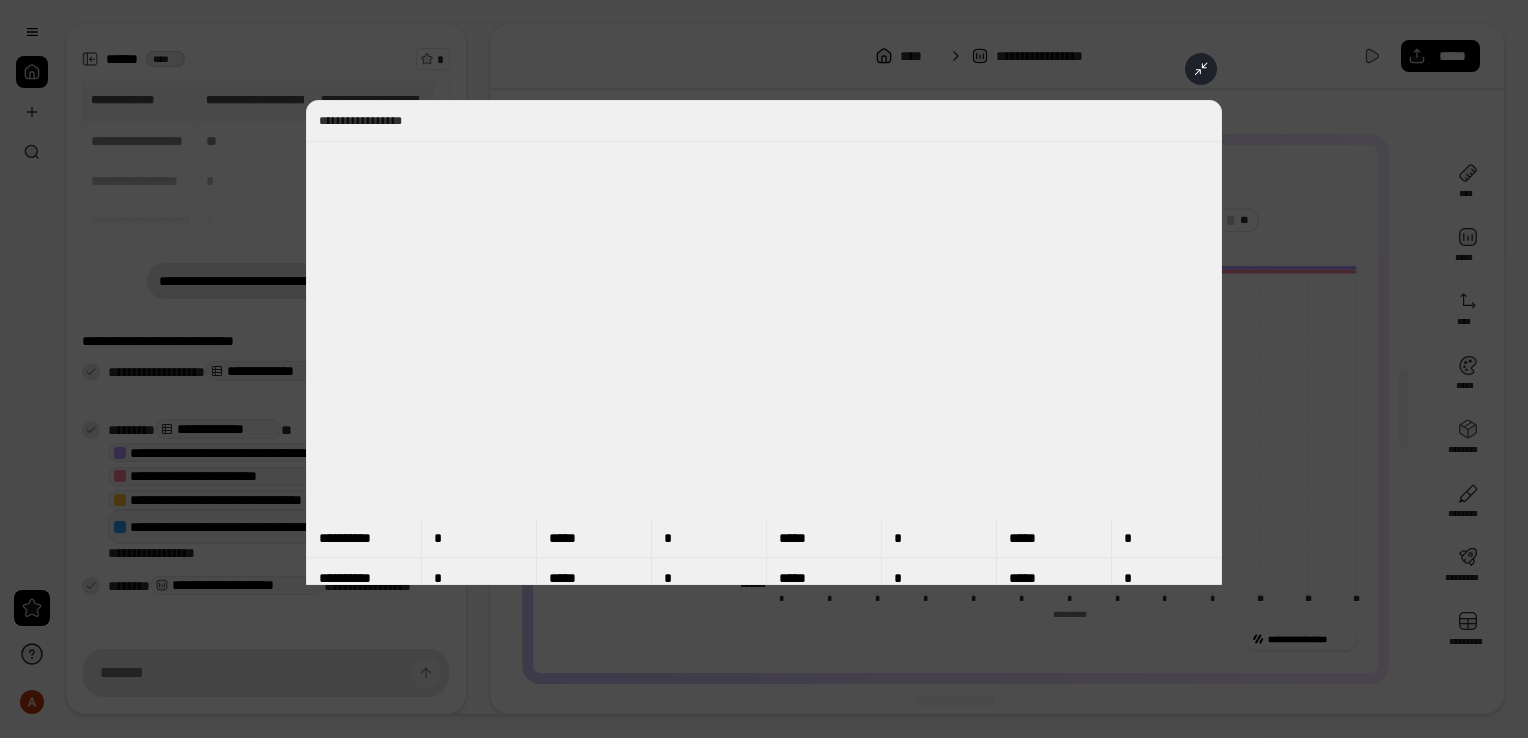 scroll, scrollTop: 0, scrollLeft: 0, axis: both 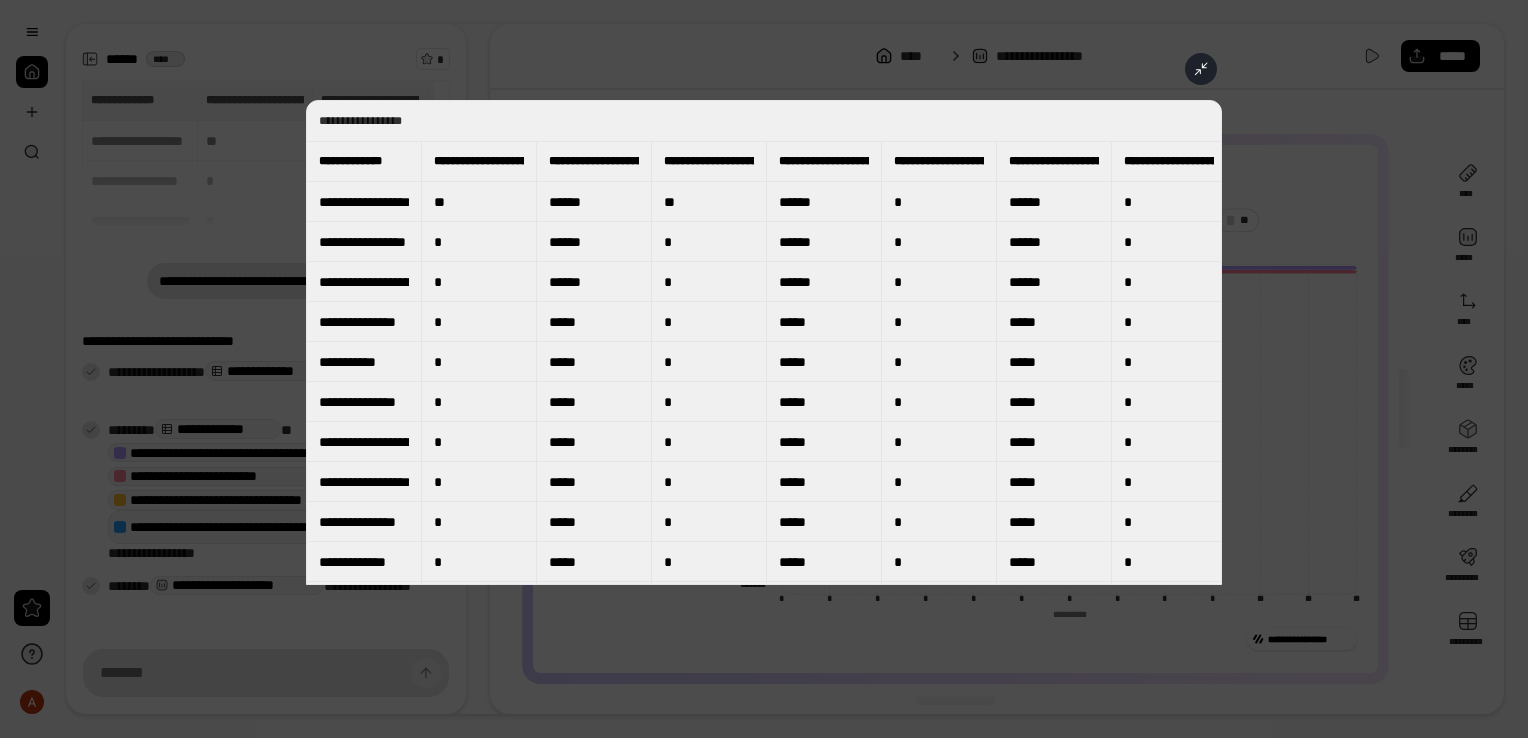 click at bounding box center (764, 369) 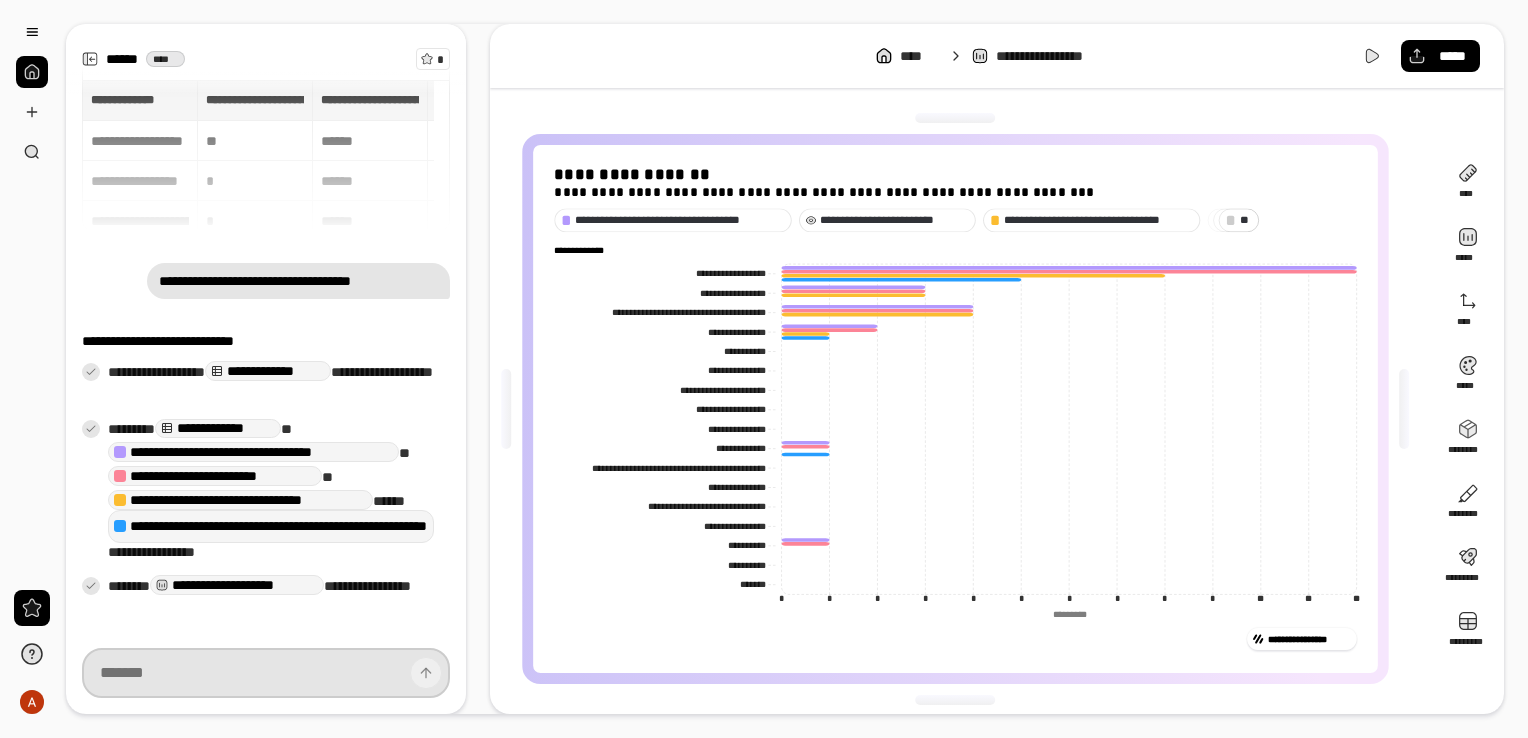 click at bounding box center [266, 673] 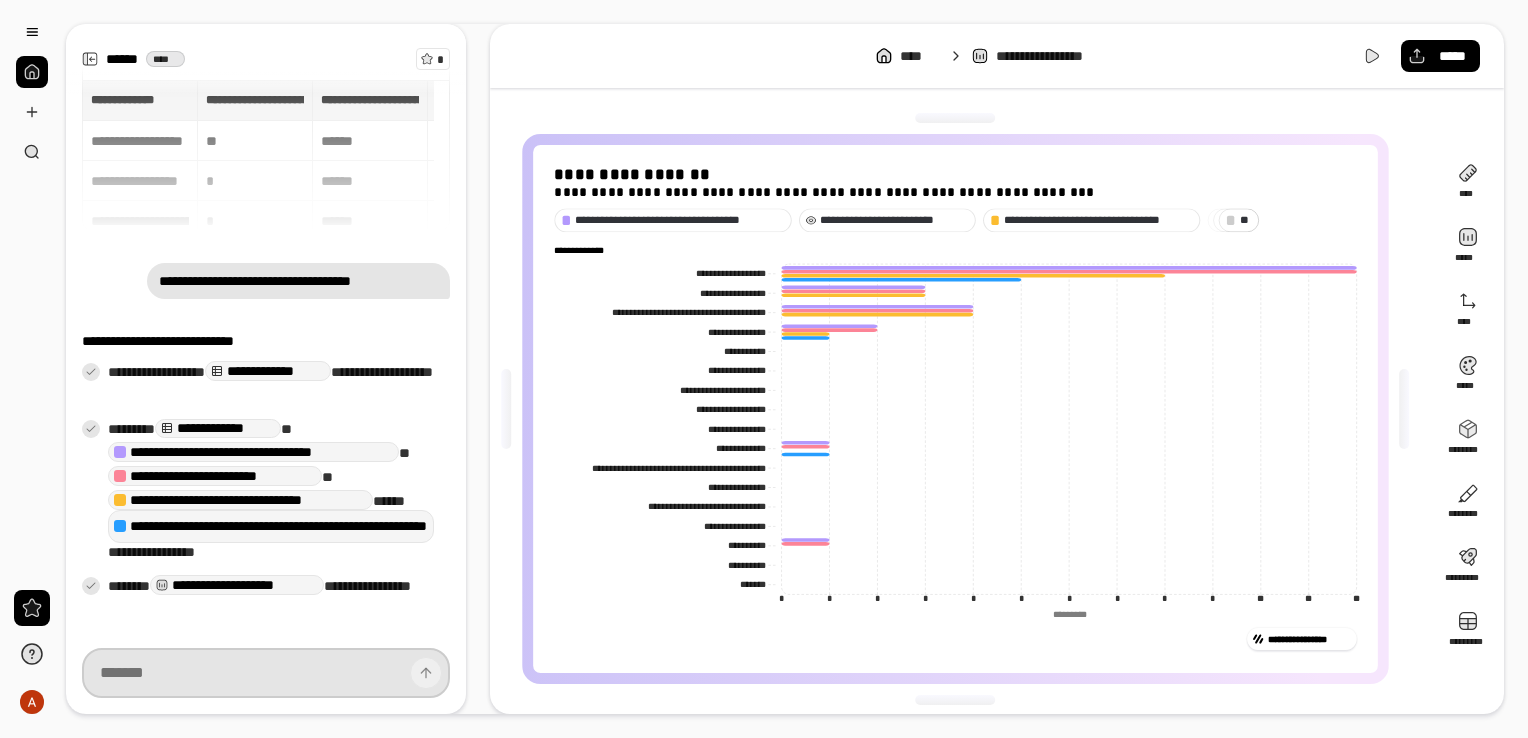 paste on "**********" 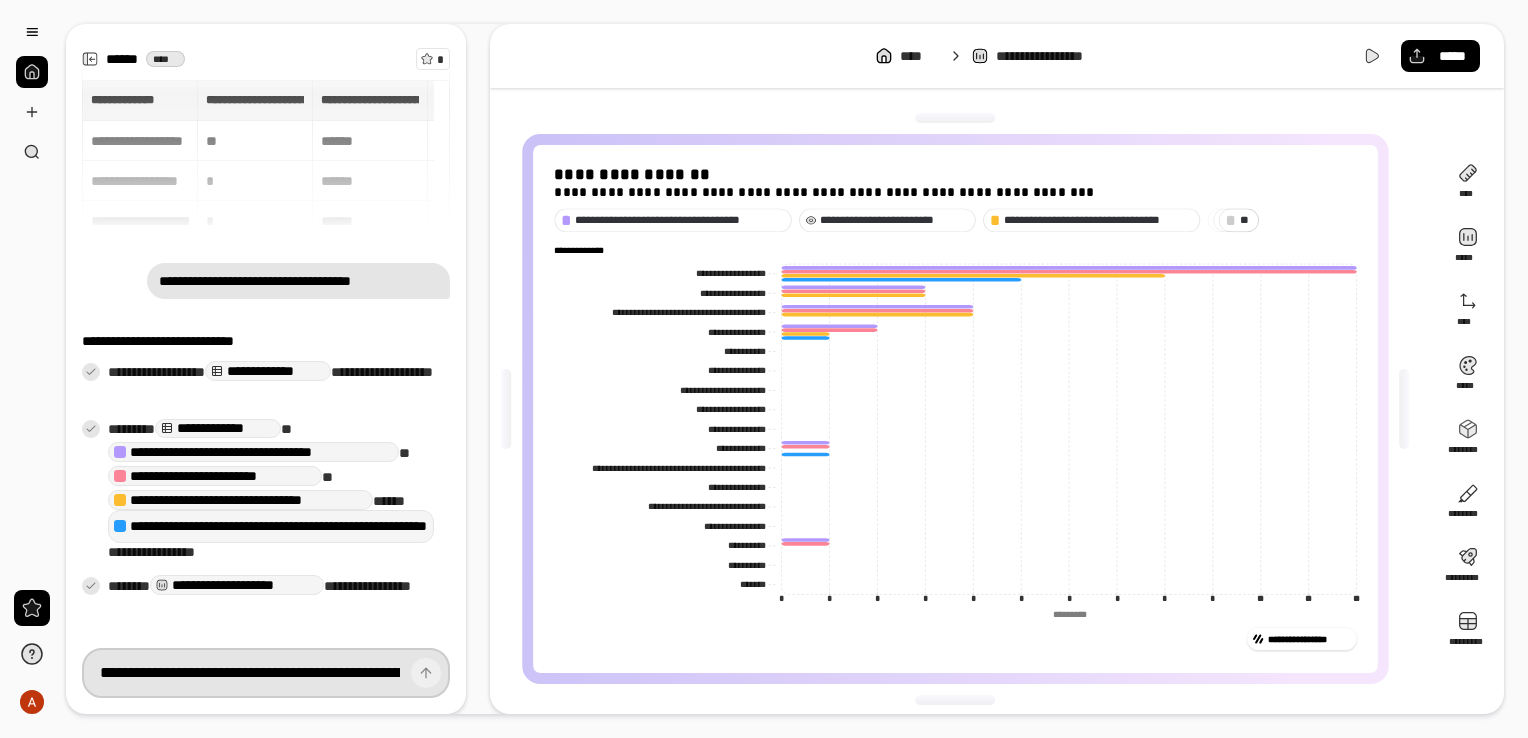 scroll, scrollTop: 0, scrollLeft: 10326, axis: horizontal 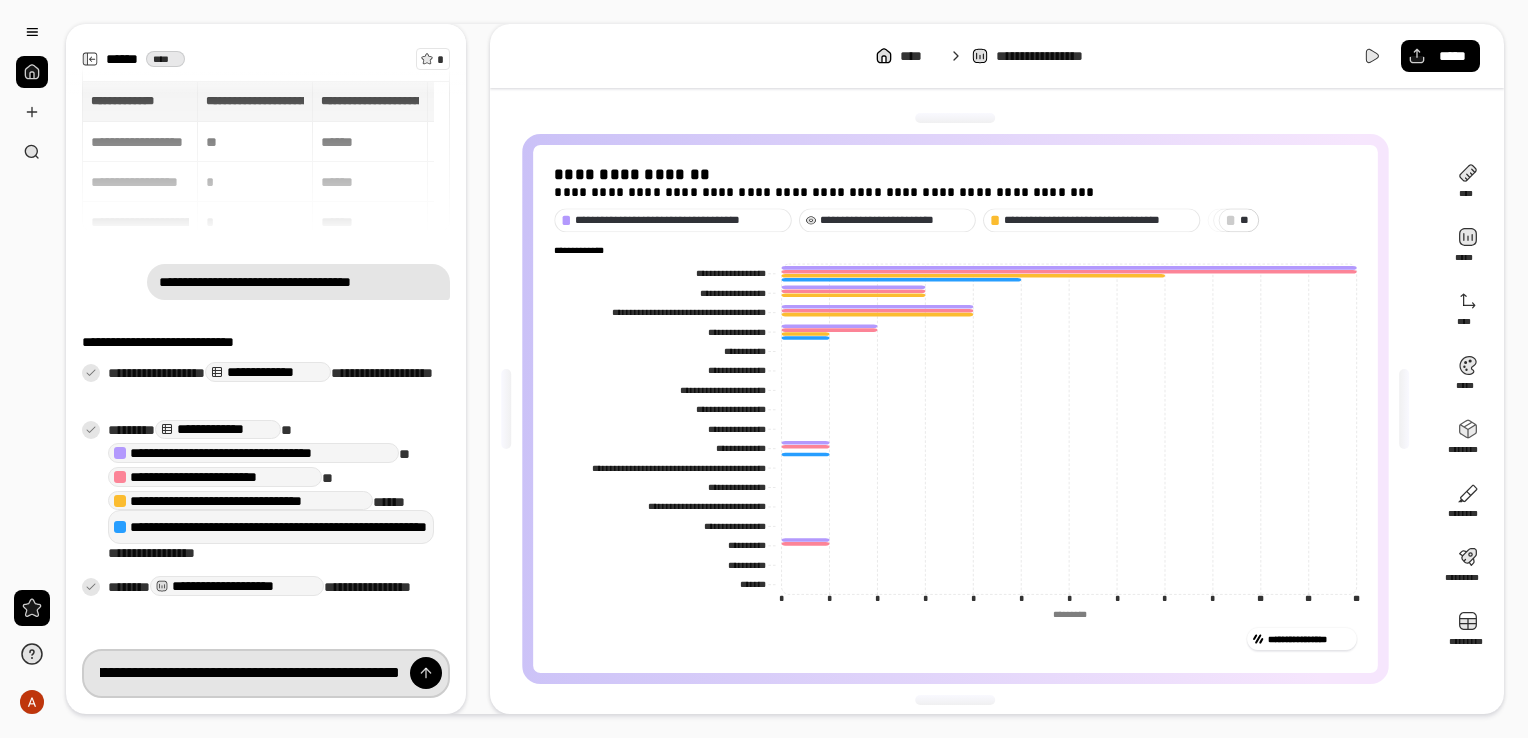 type on "**********" 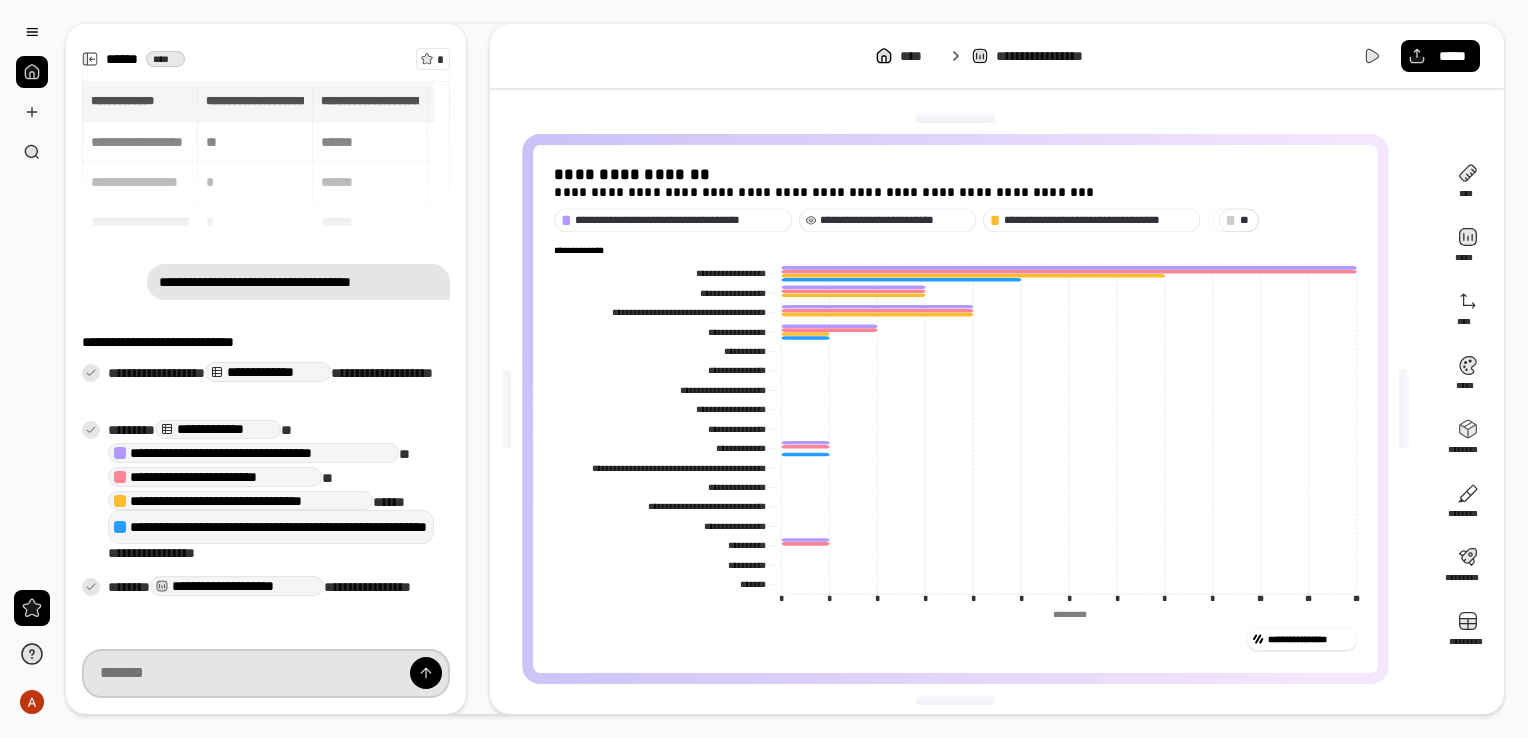 scroll, scrollTop: 0, scrollLeft: 0, axis: both 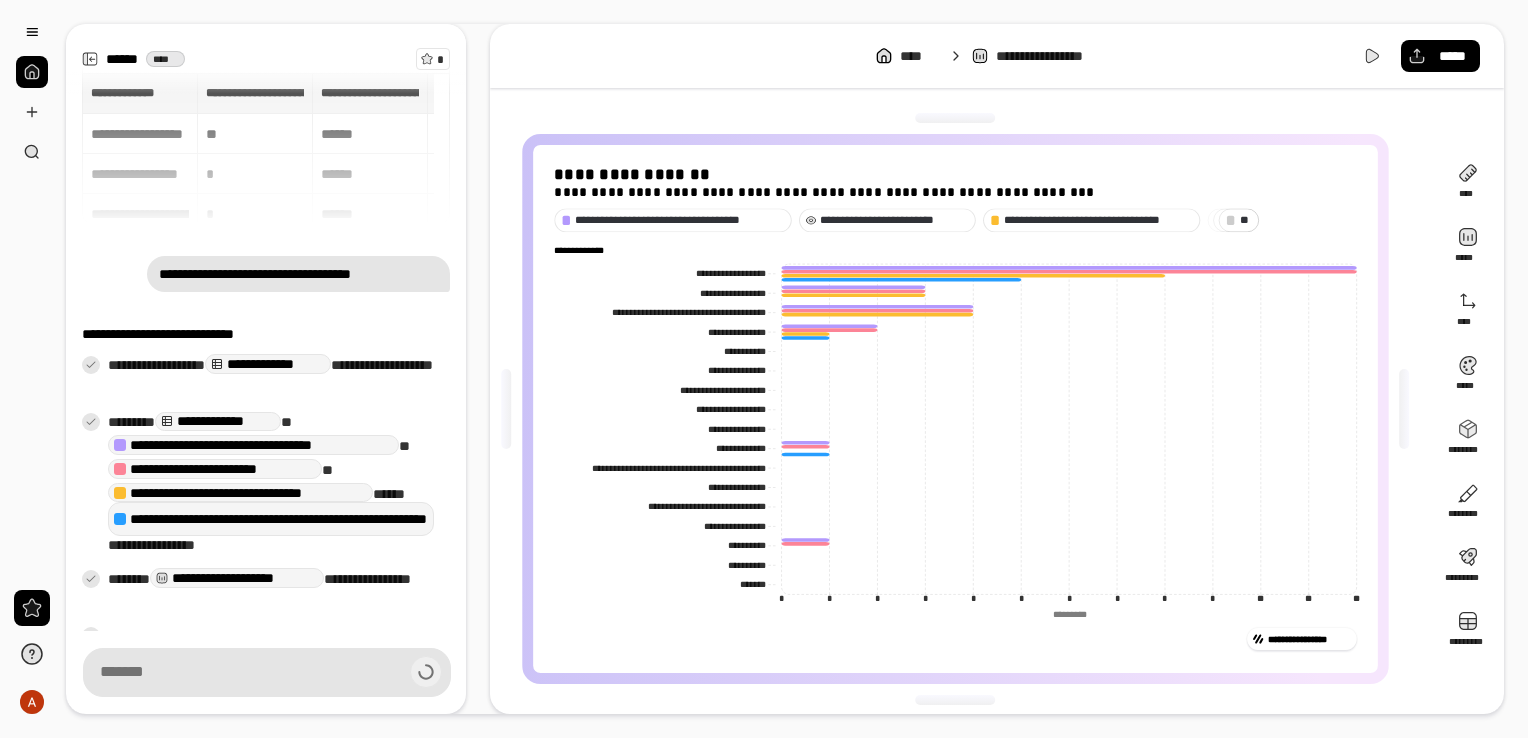 click on "**********" at bounding box center (298, 274) 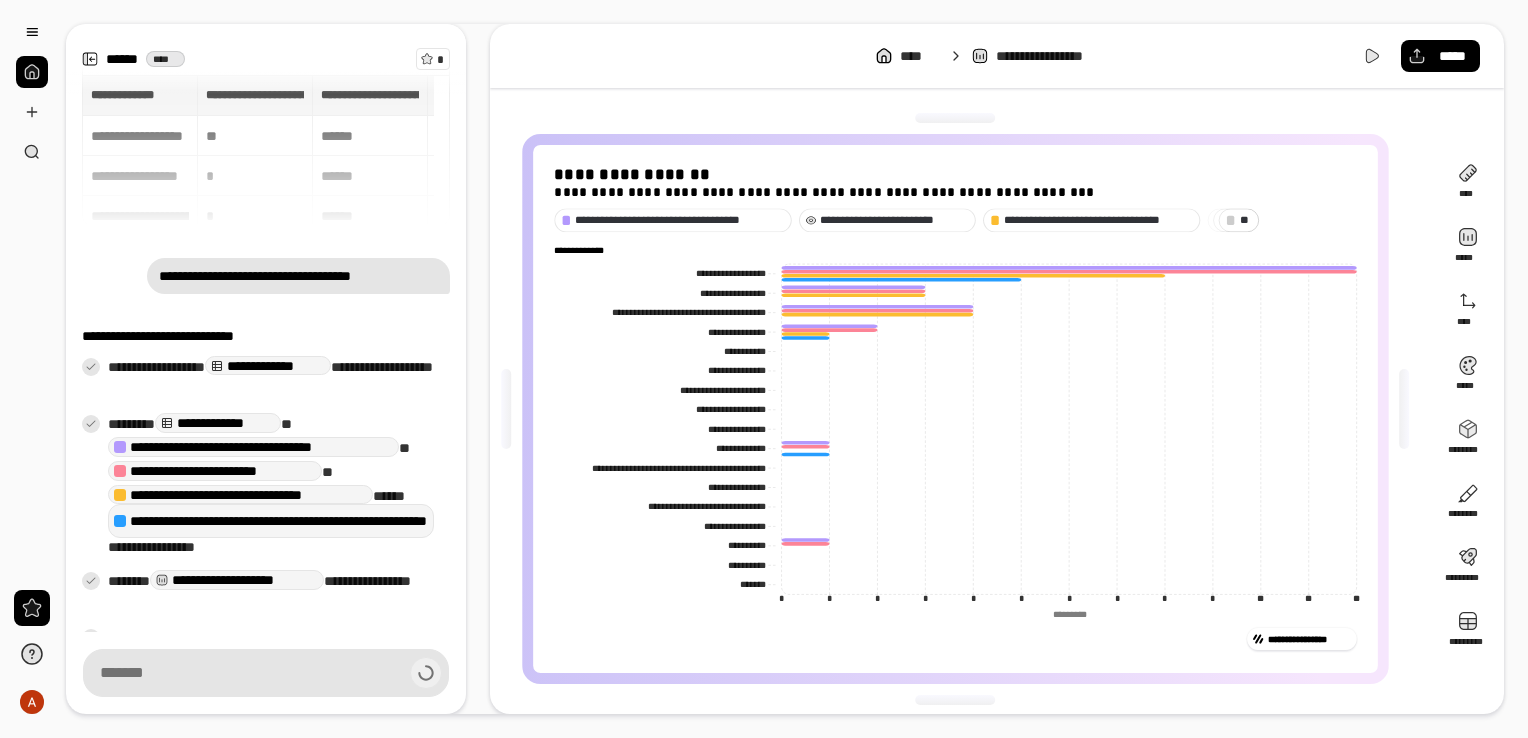 click 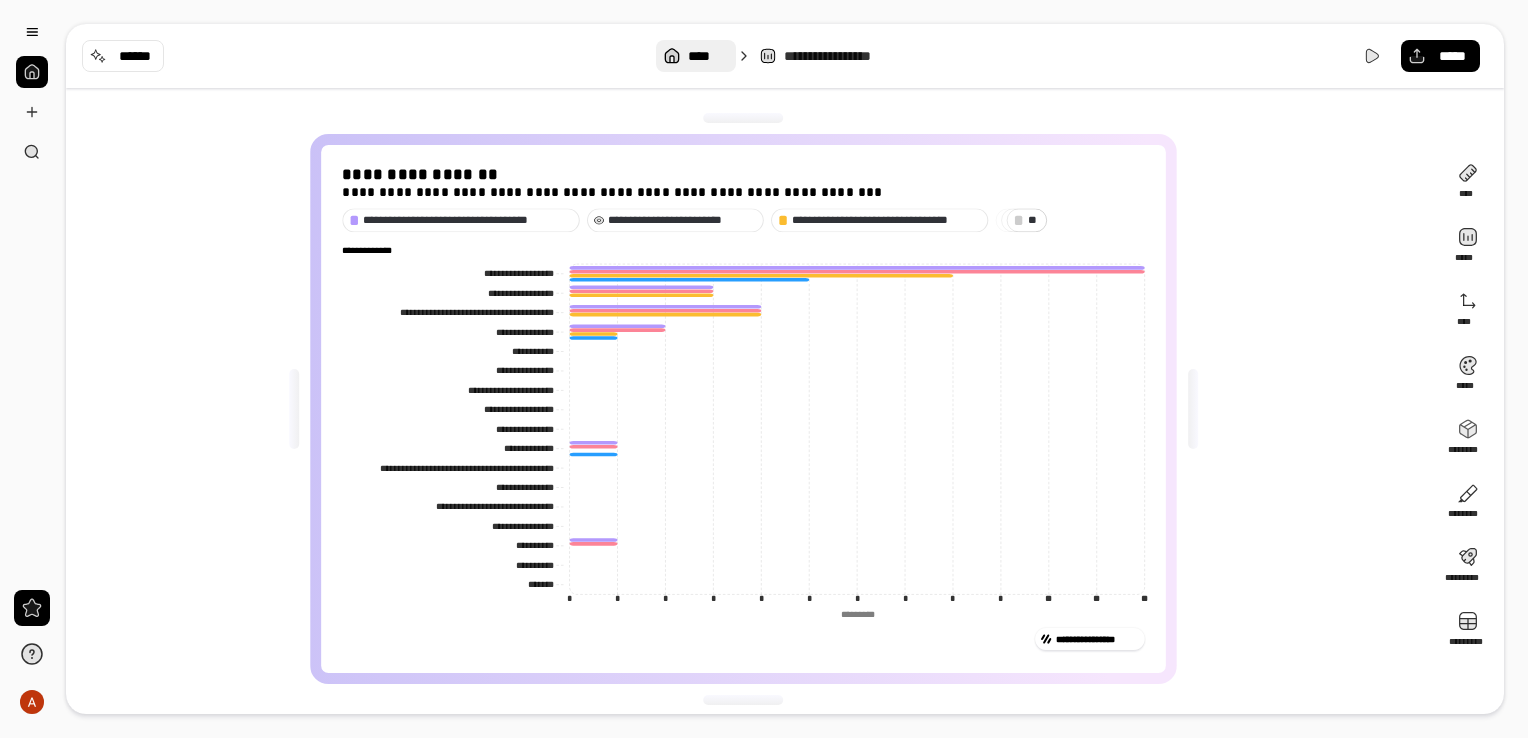 click on "****" at bounding box center [707, 56] 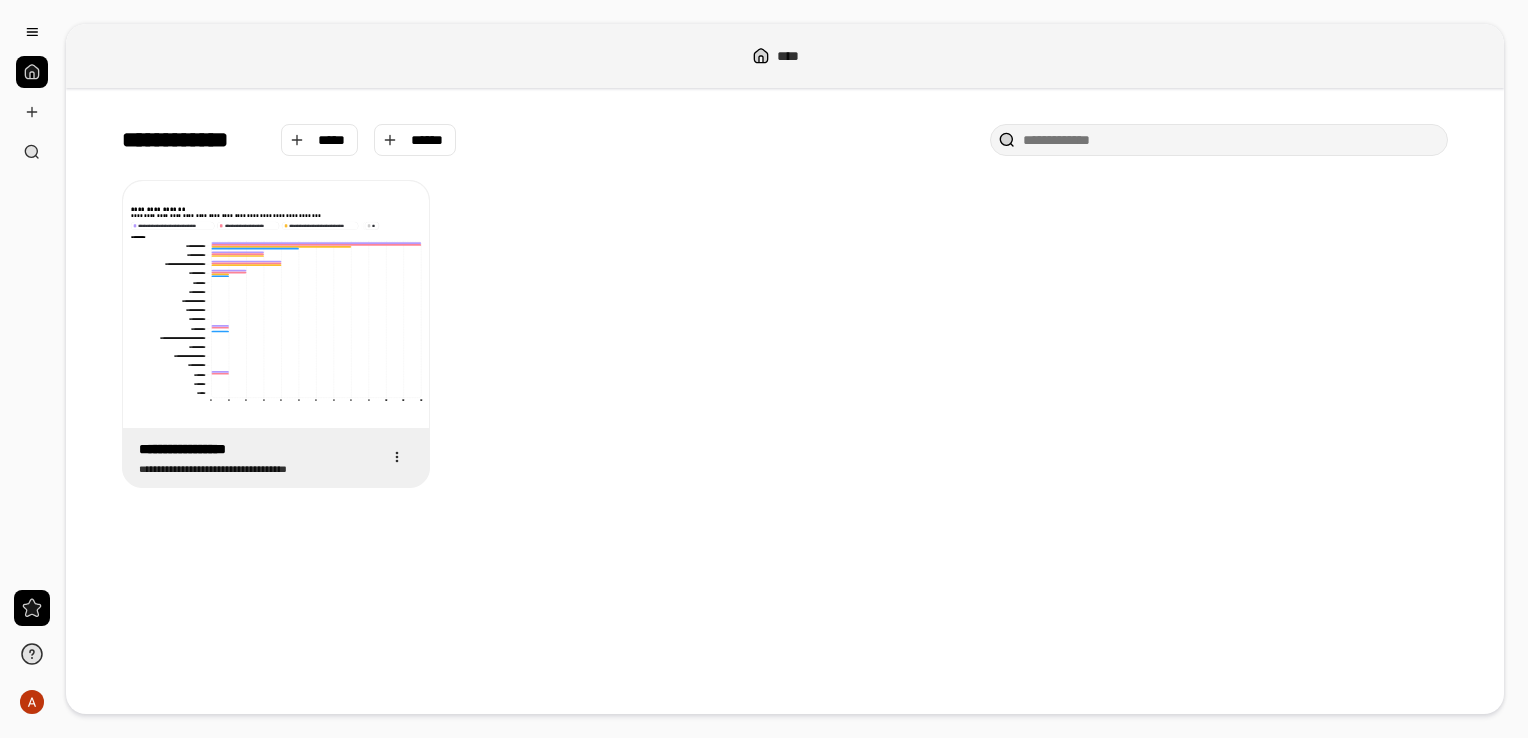 click at bounding box center [32, 92] 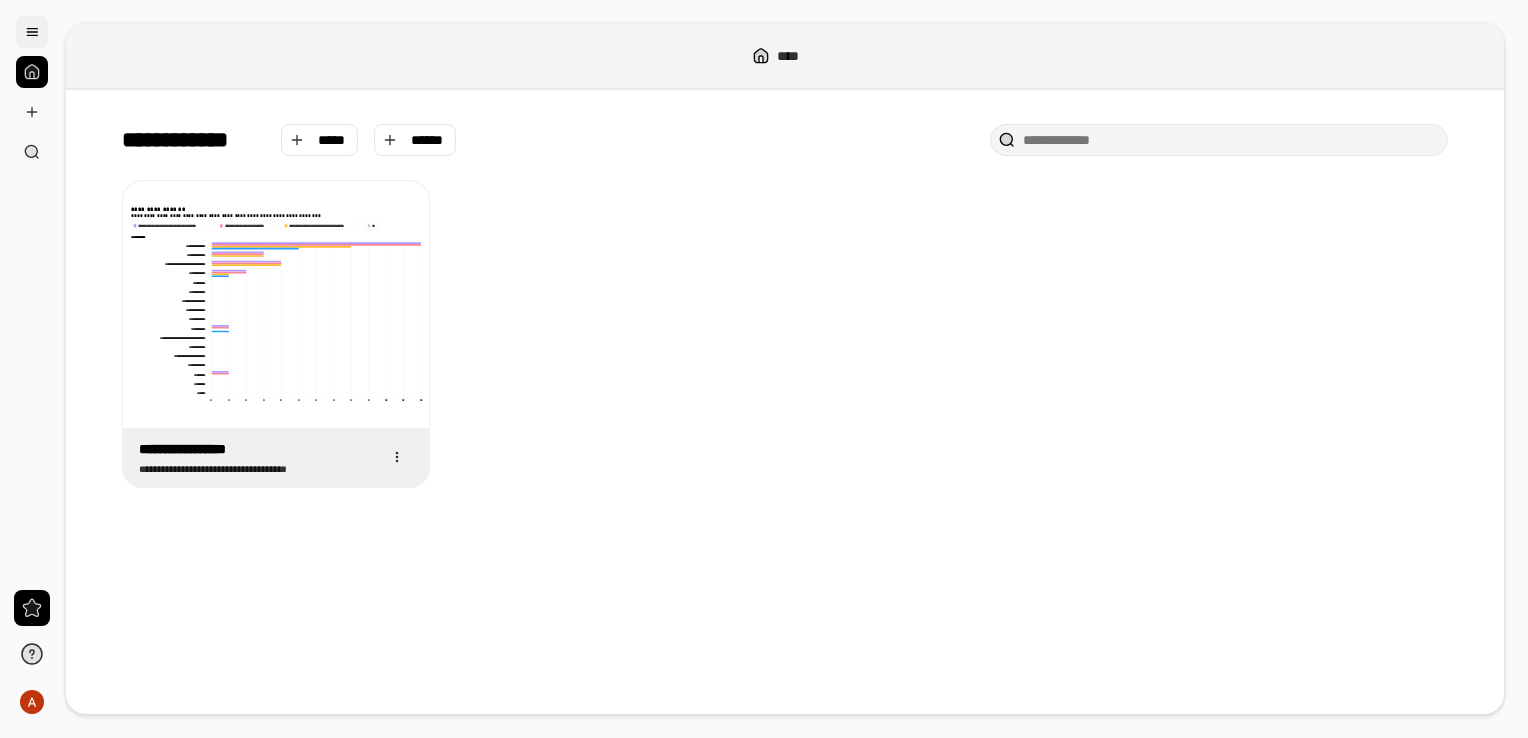 click at bounding box center [32, 32] 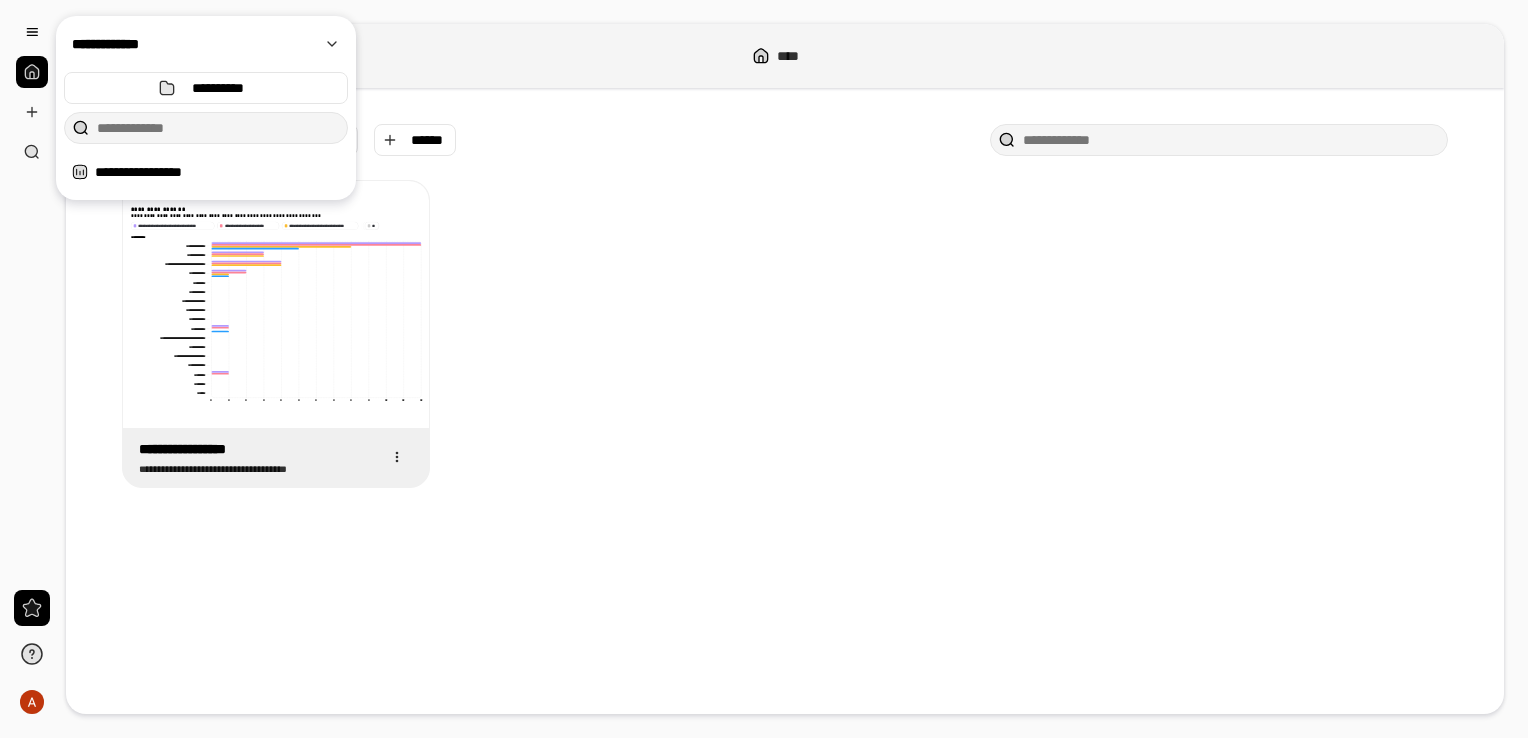 click on "**********" at bounding box center [785, 334] 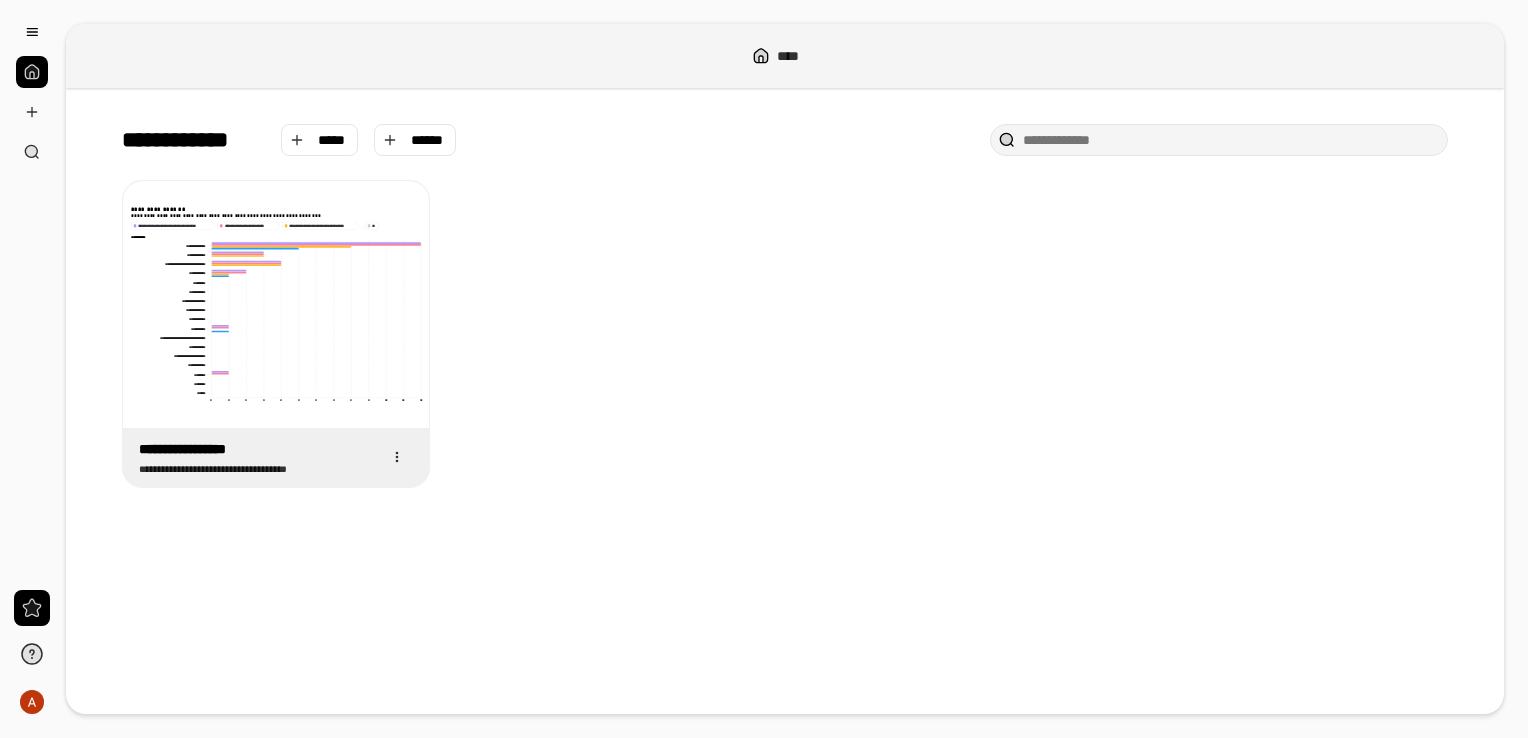 click on "****" at bounding box center (796, 56) 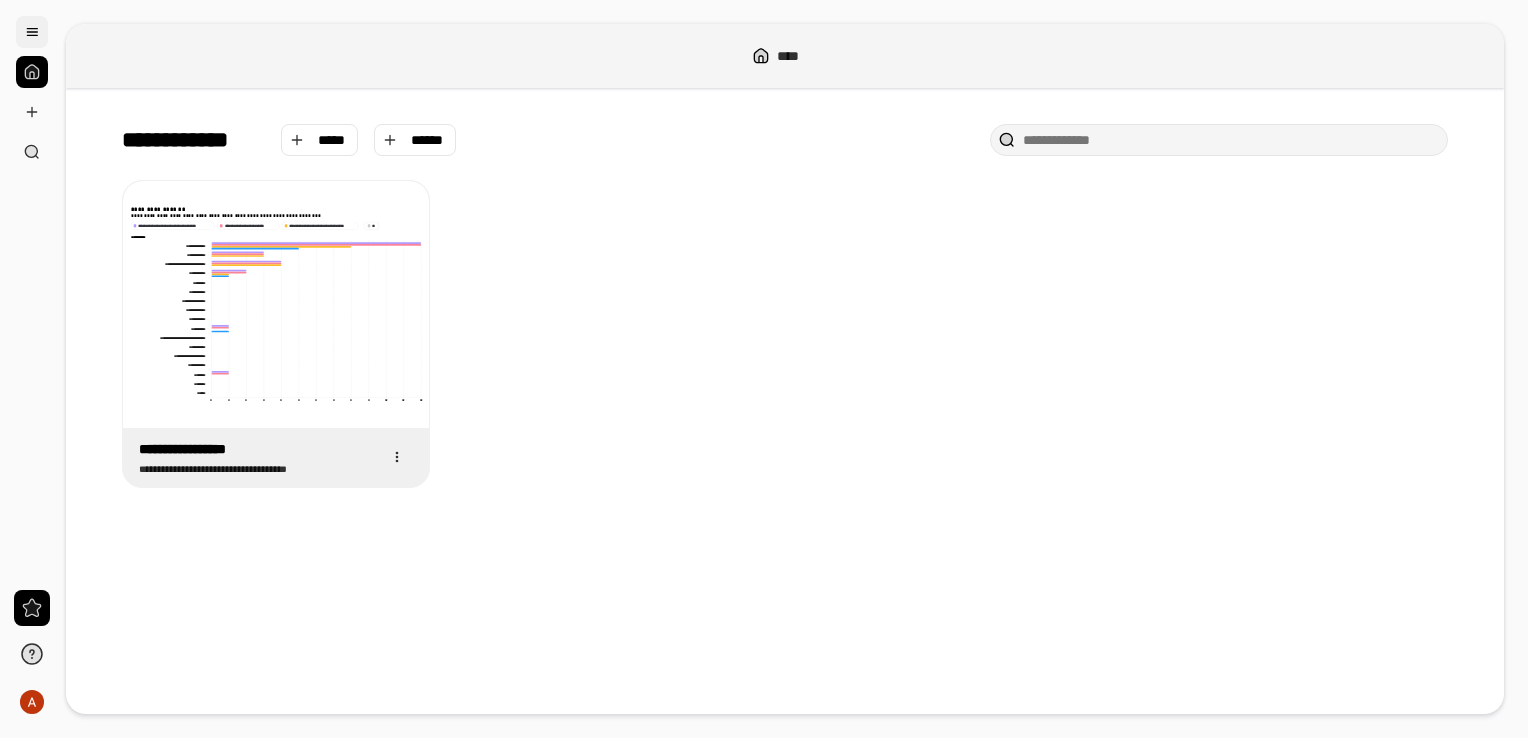 click at bounding box center (32, 32) 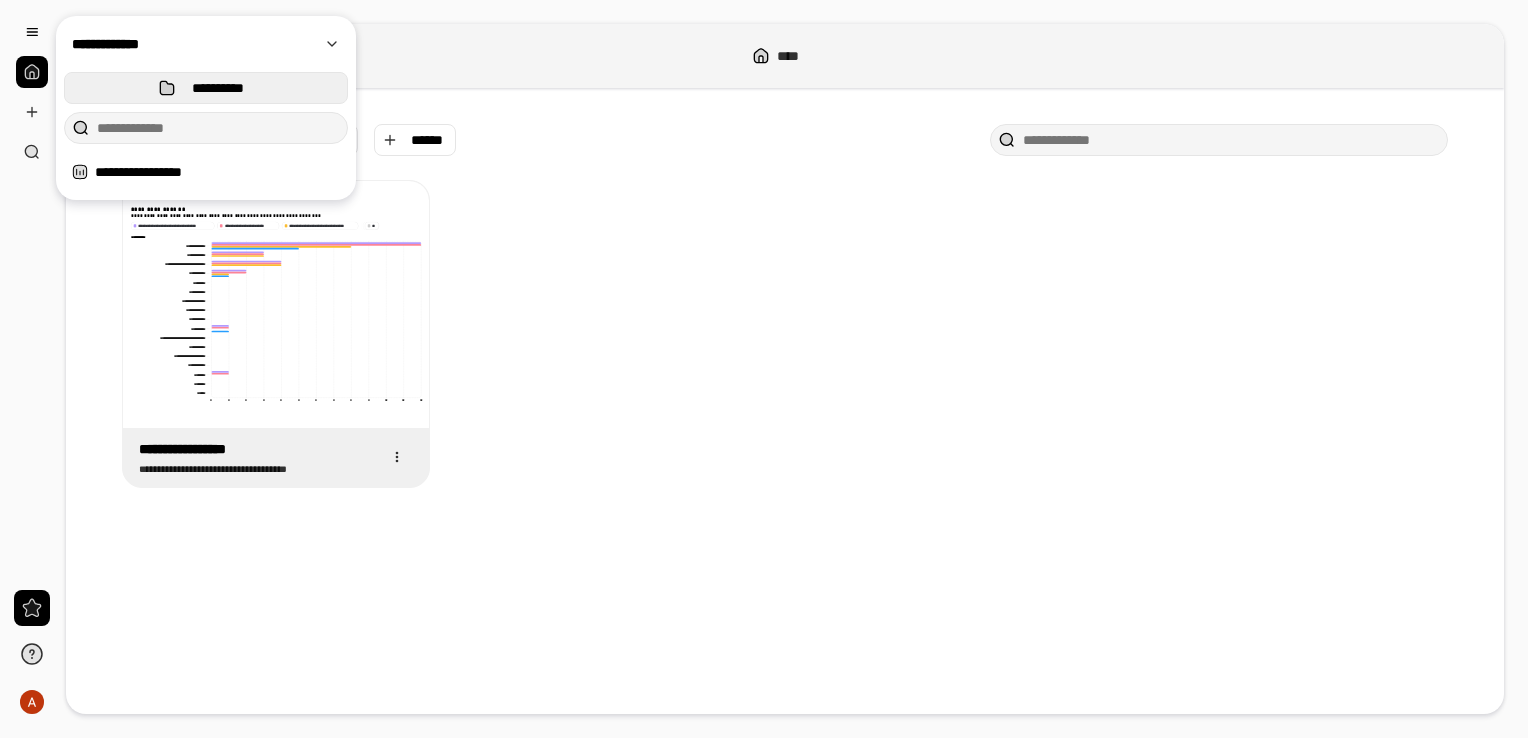 click on "**********" at bounding box center [206, 88] 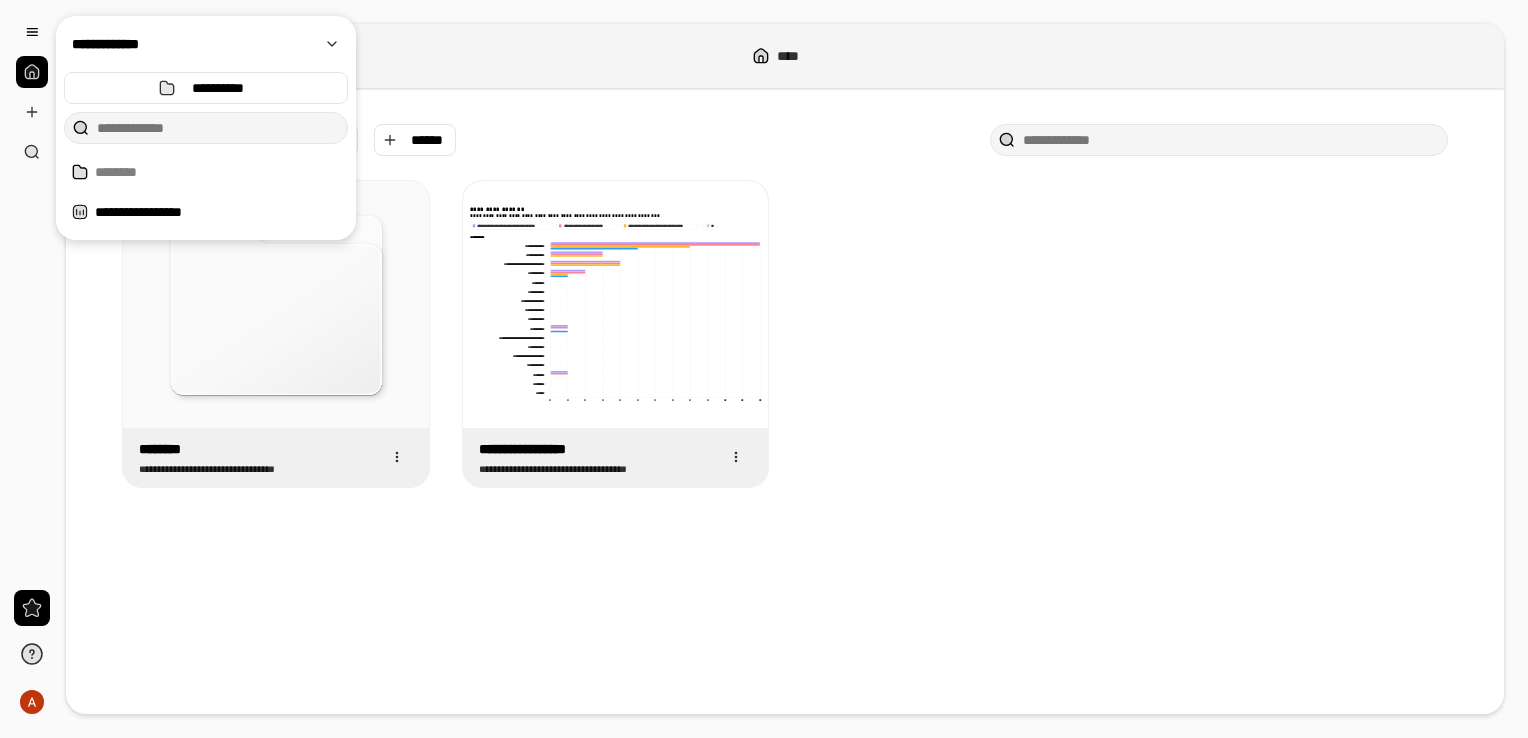 click on "**********" at bounding box center [785, 401] 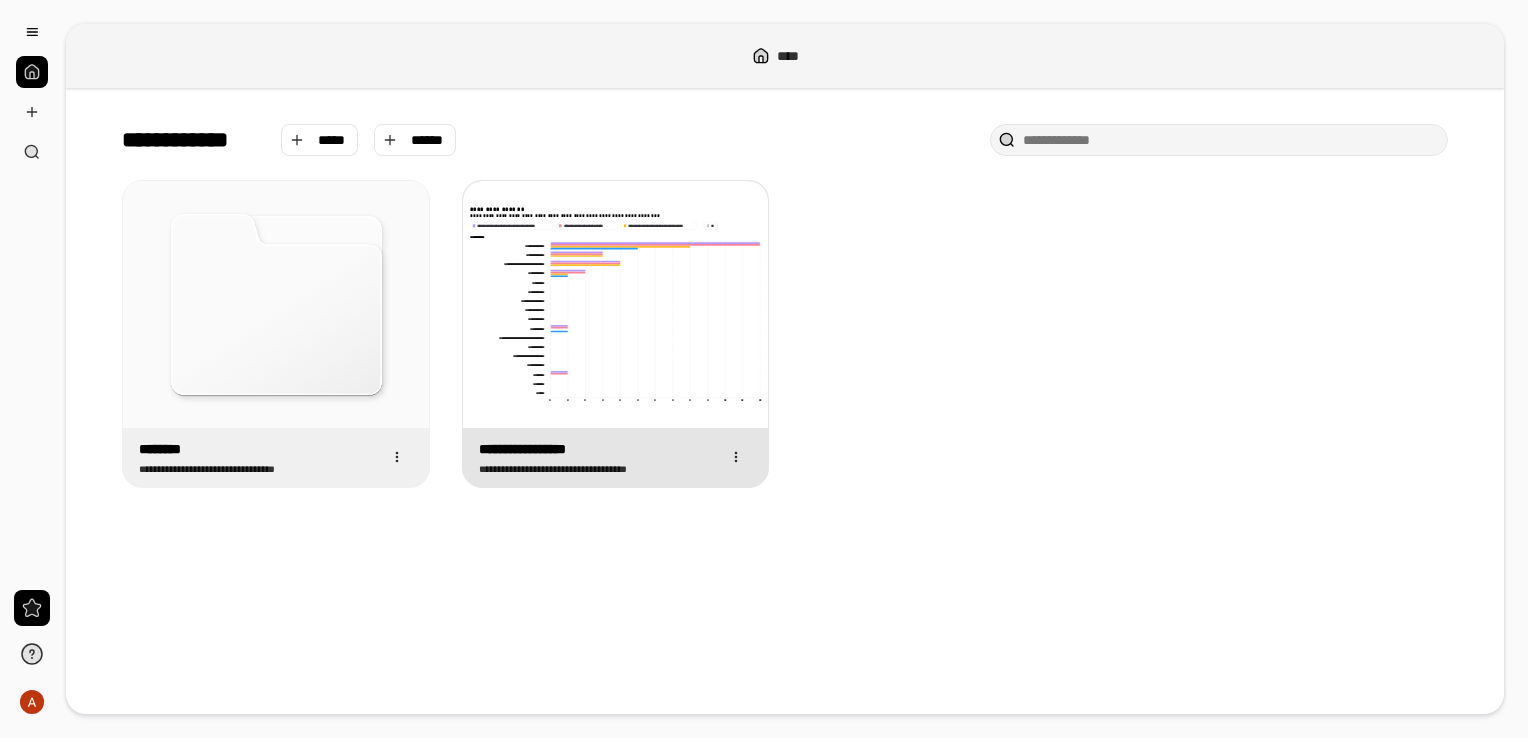 click on "**********" 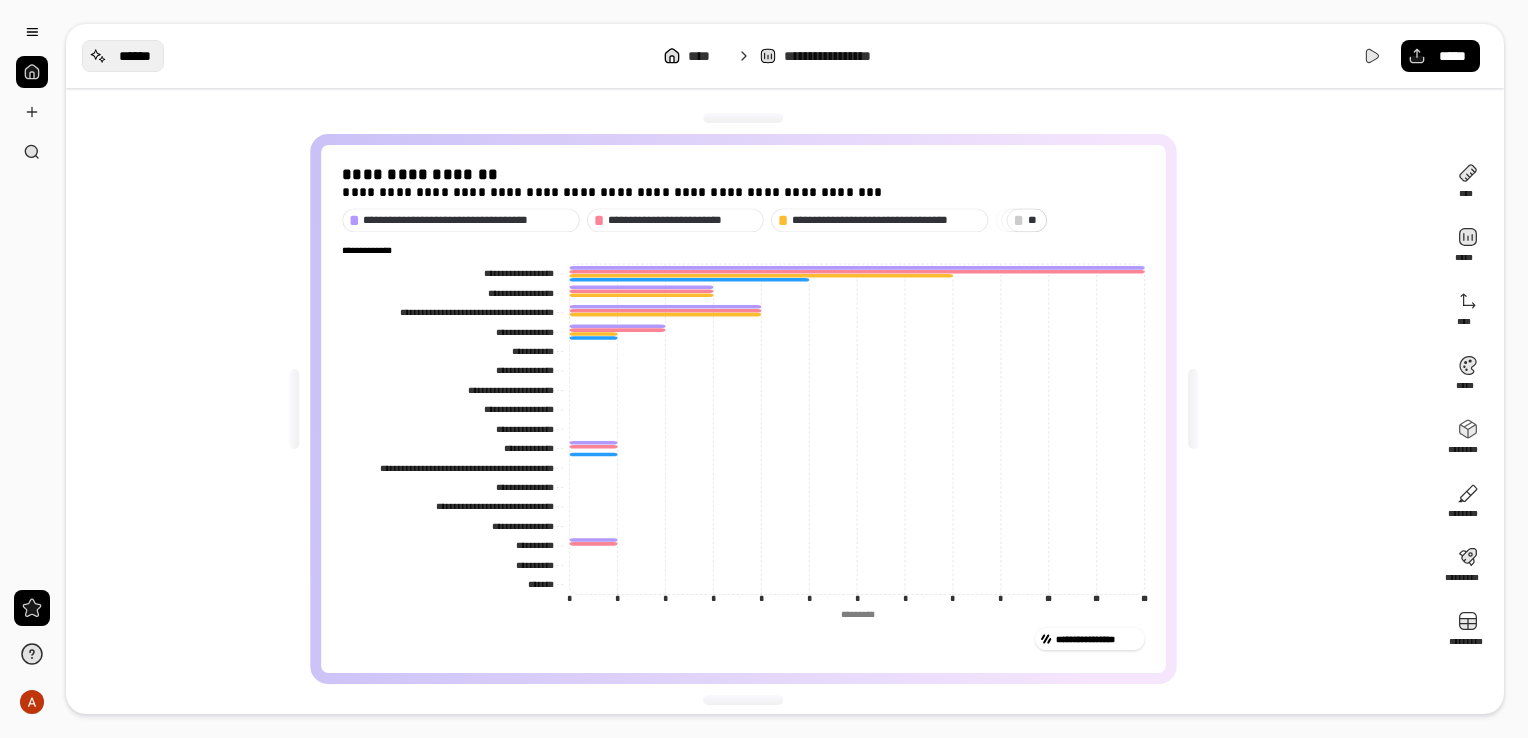 click on "******" at bounding box center (123, 56) 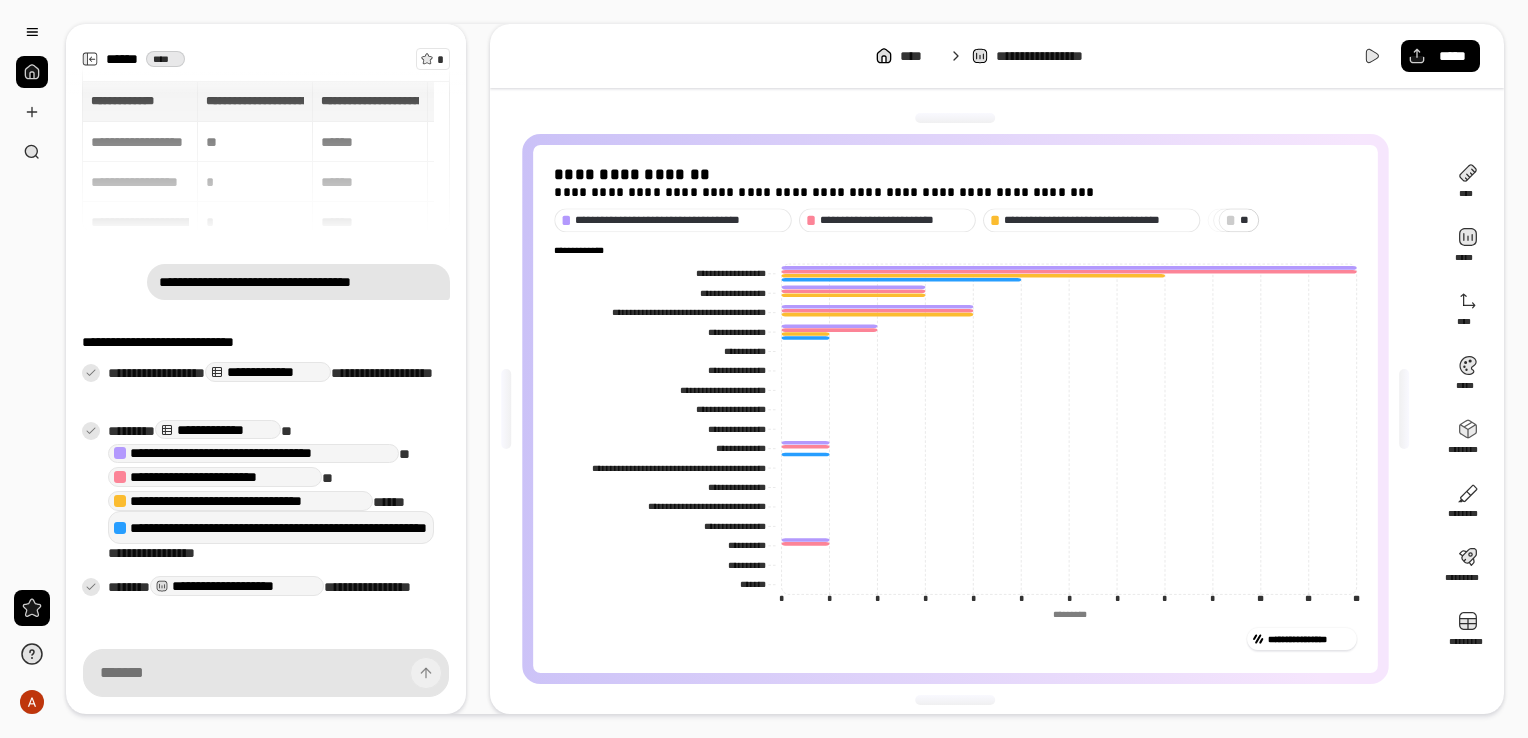 scroll, scrollTop: 700, scrollLeft: 0, axis: vertical 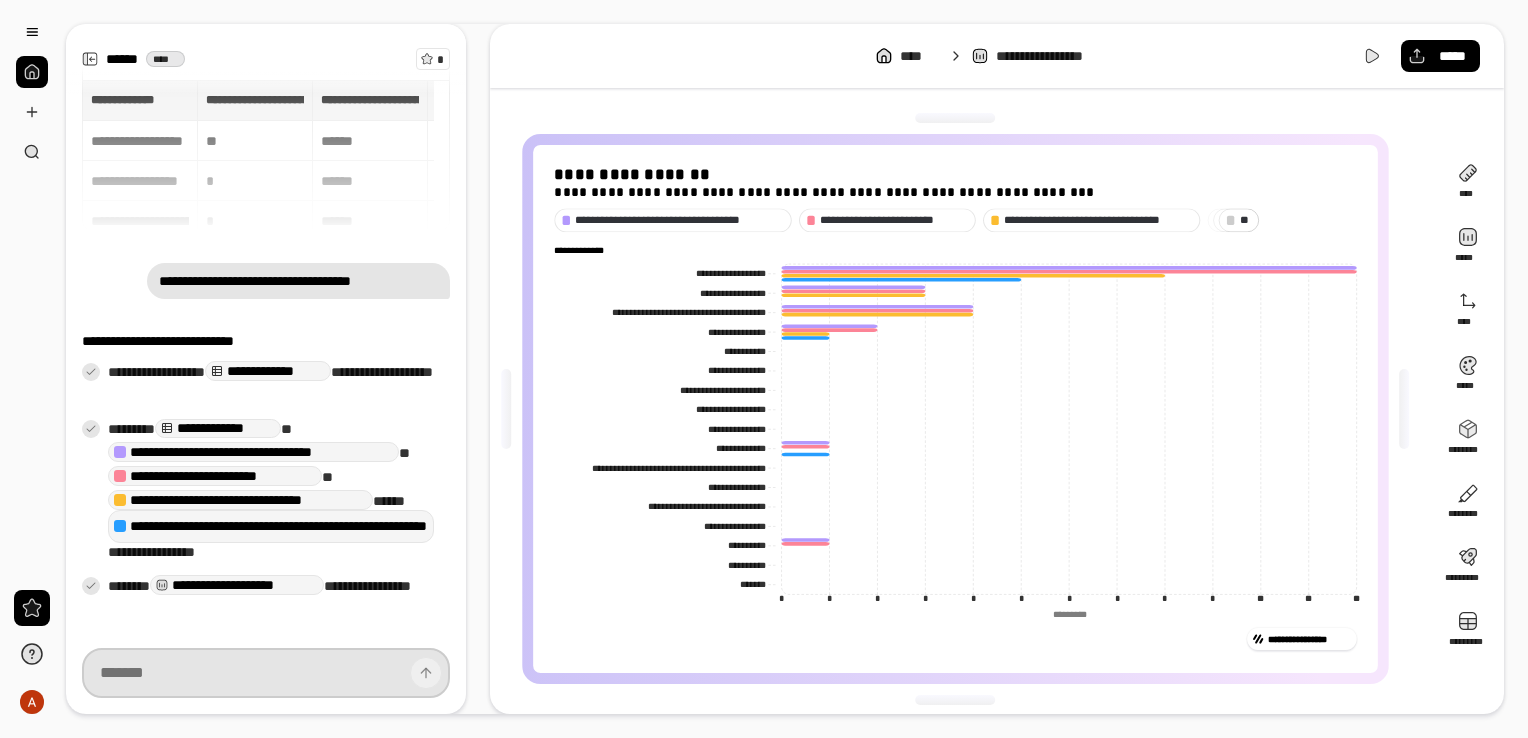 click at bounding box center [266, 673] 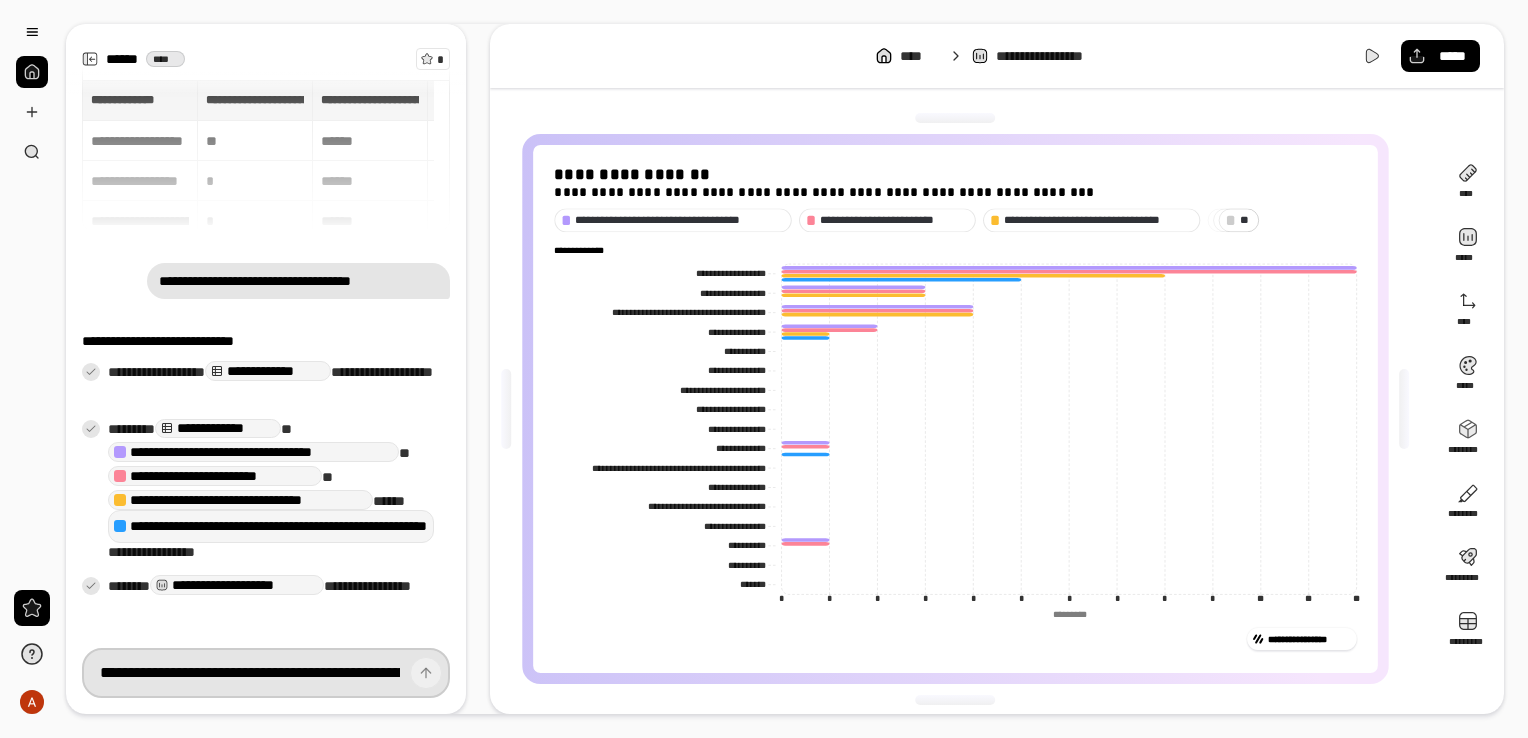 scroll, scrollTop: 0, scrollLeft: 10393, axis: horizontal 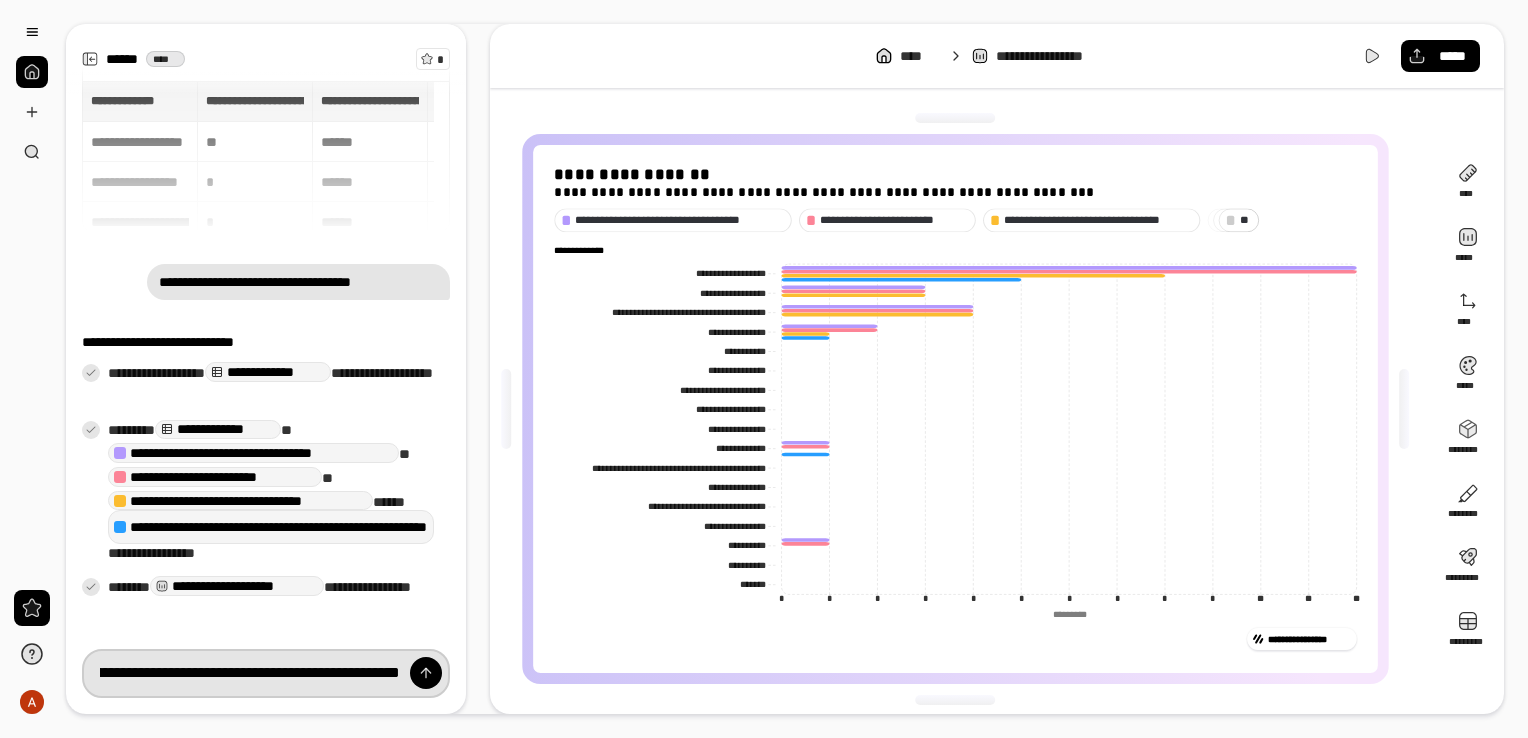 type on "**********" 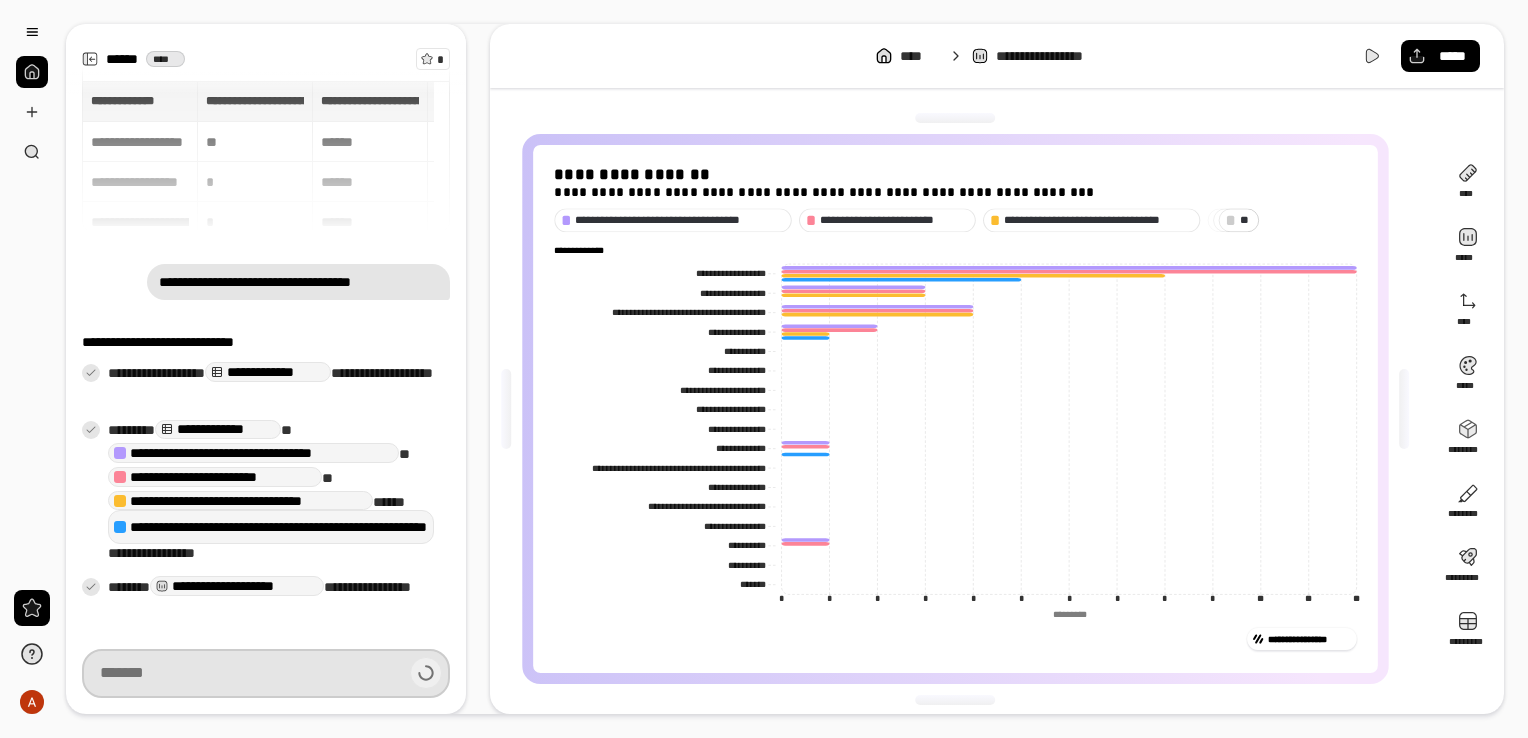 scroll, scrollTop: 0, scrollLeft: 0, axis: both 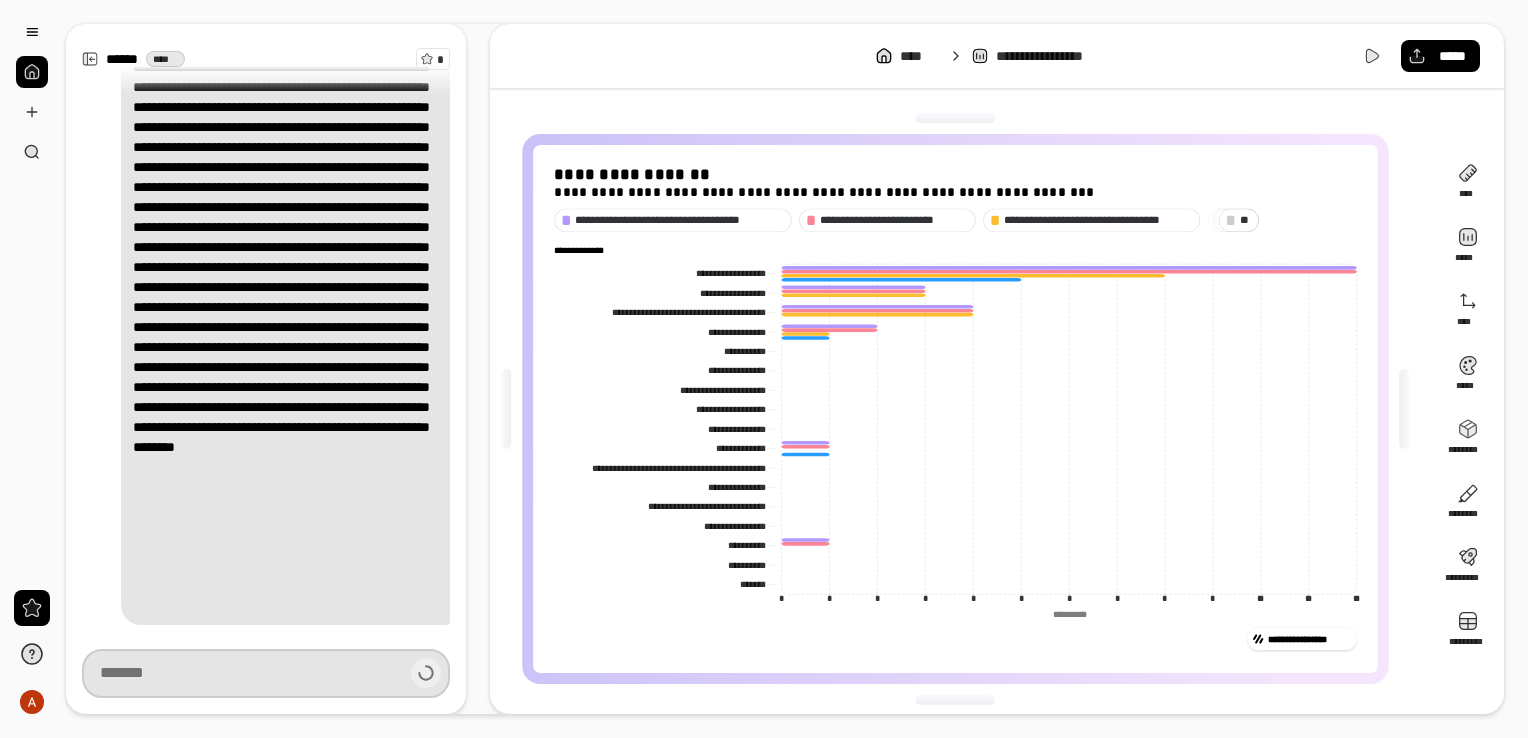 click at bounding box center (266, 673) 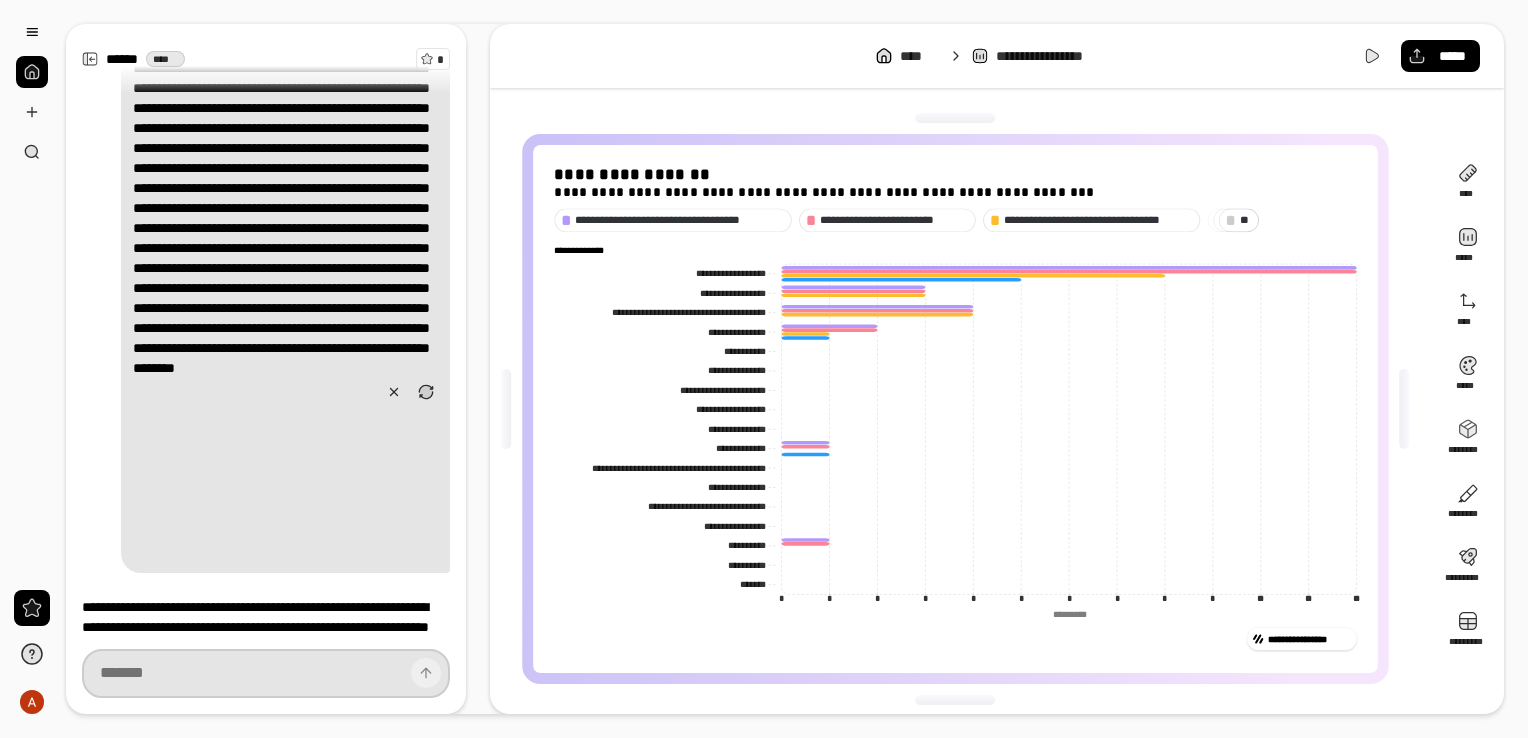 scroll, scrollTop: 1547, scrollLeft: 0, axis: vertical 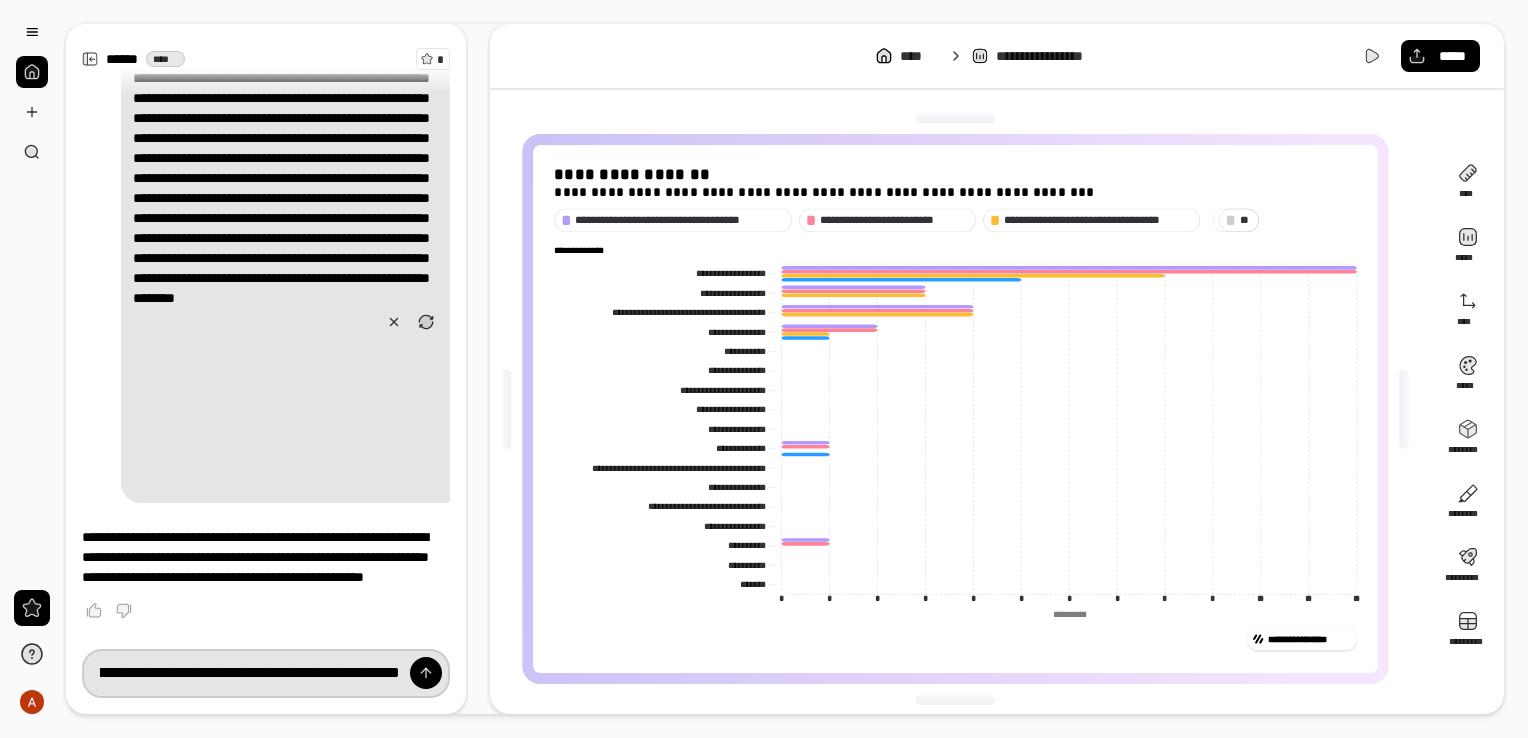 type on "**********" 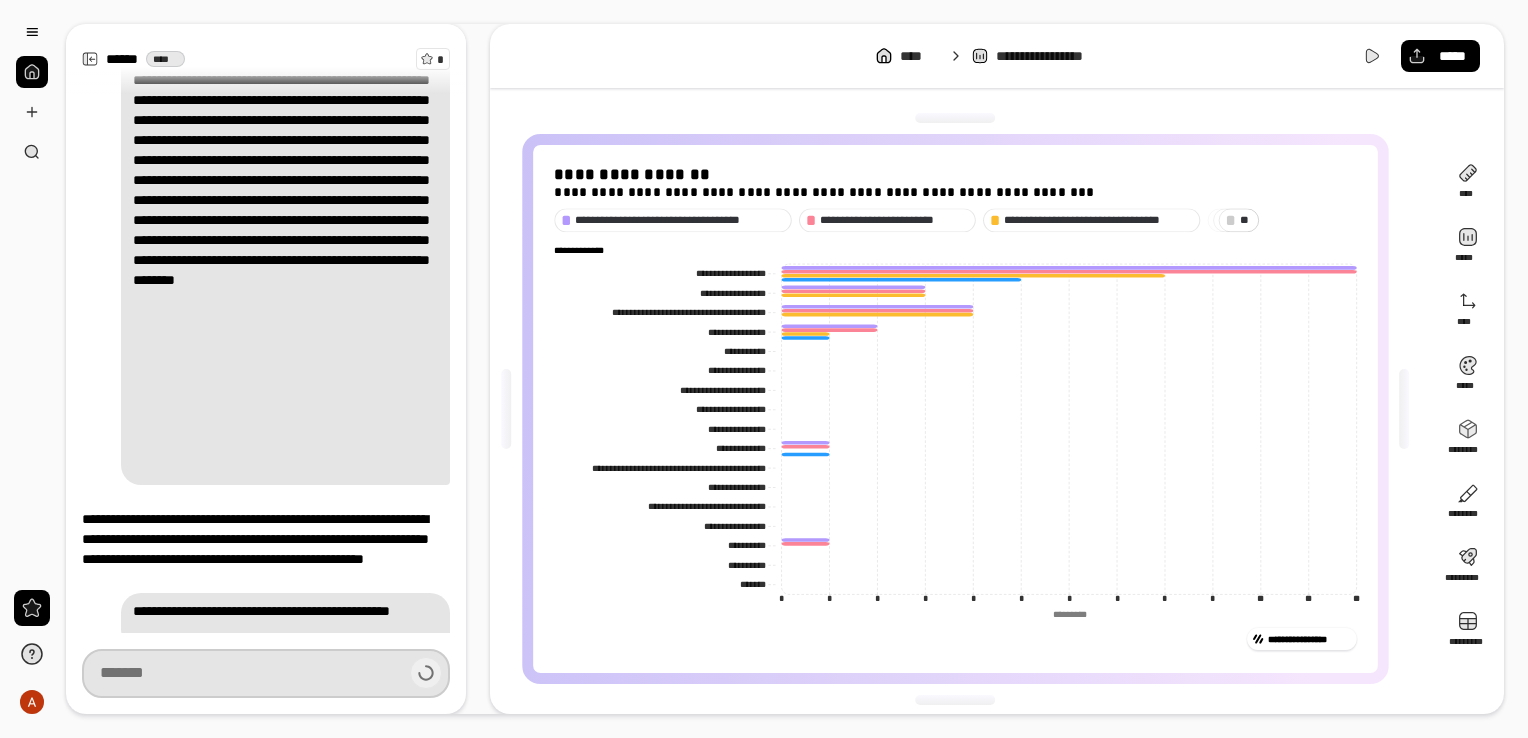 scroll, scrollTop: 1564, scrollLeft: 0, axis: vertical 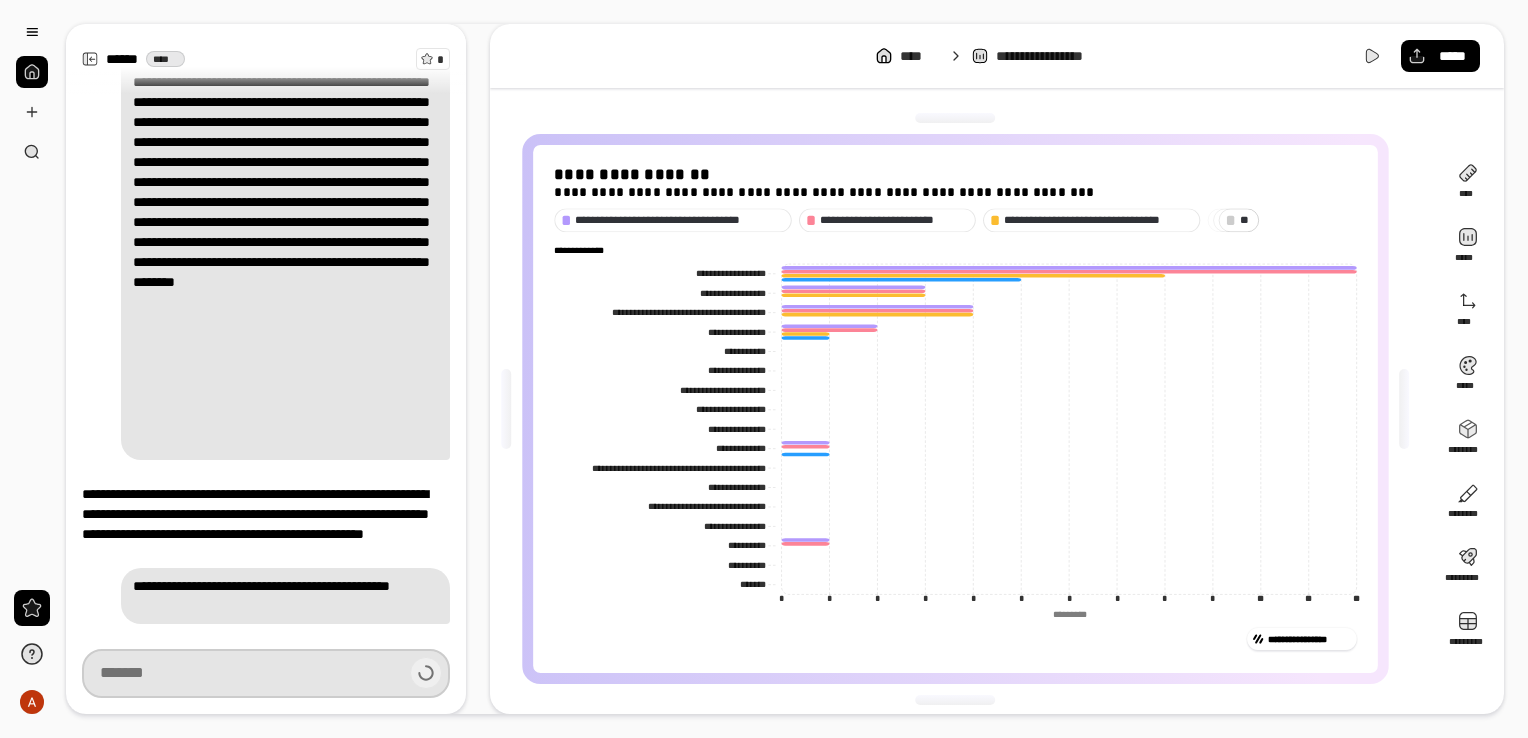 click at bounding box center (266, 673) 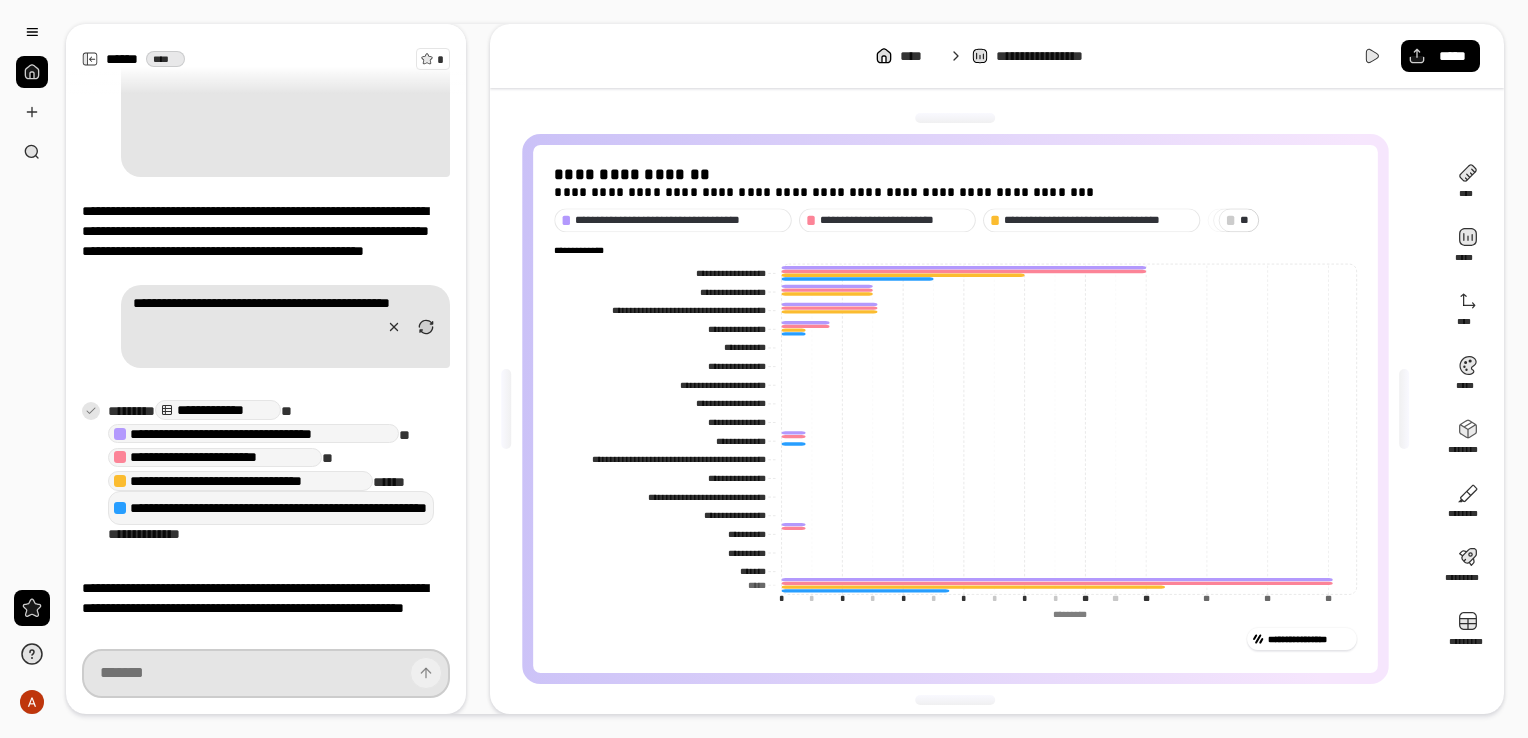 scroll, scrollTop: 1897, scrollLeft: 0, axis: vertical 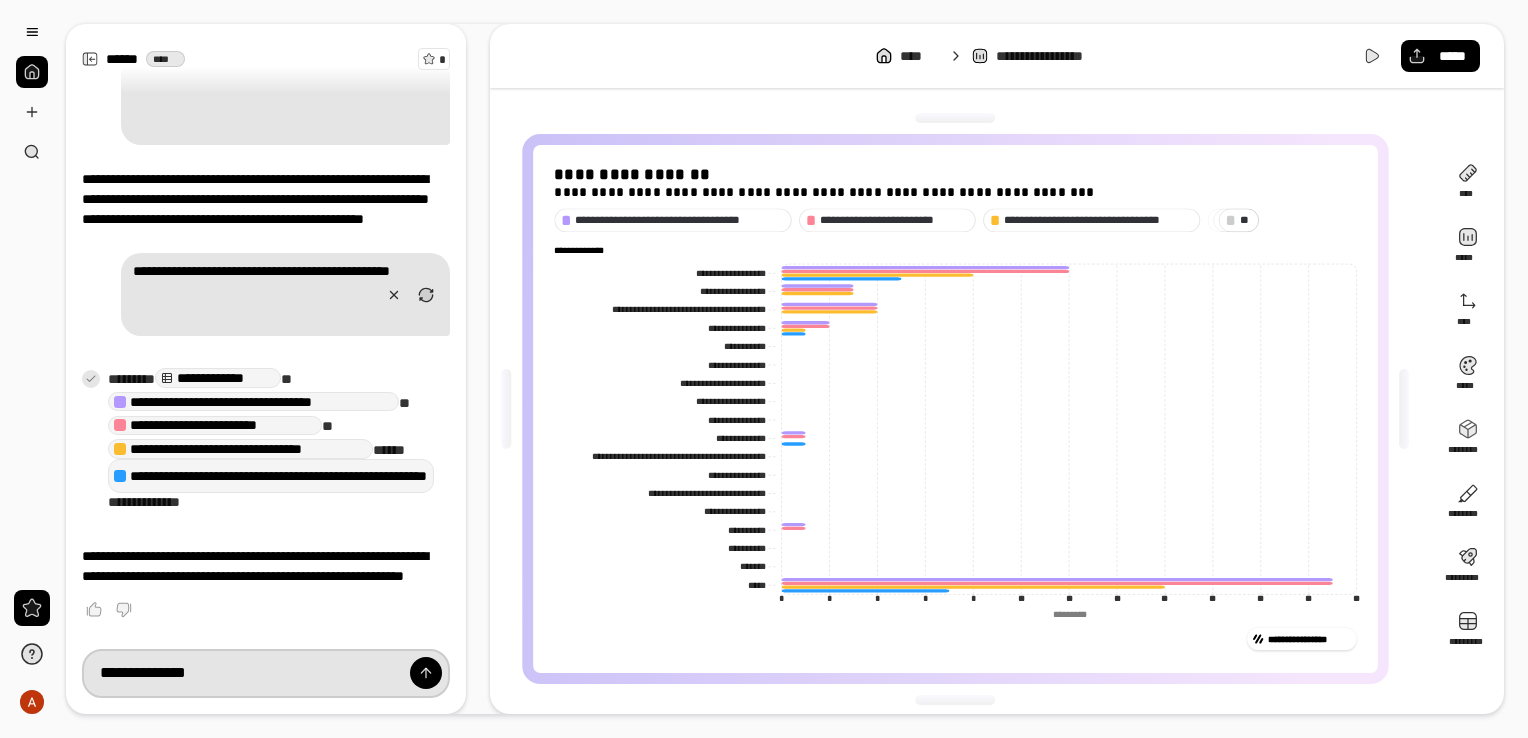 type on "**********" 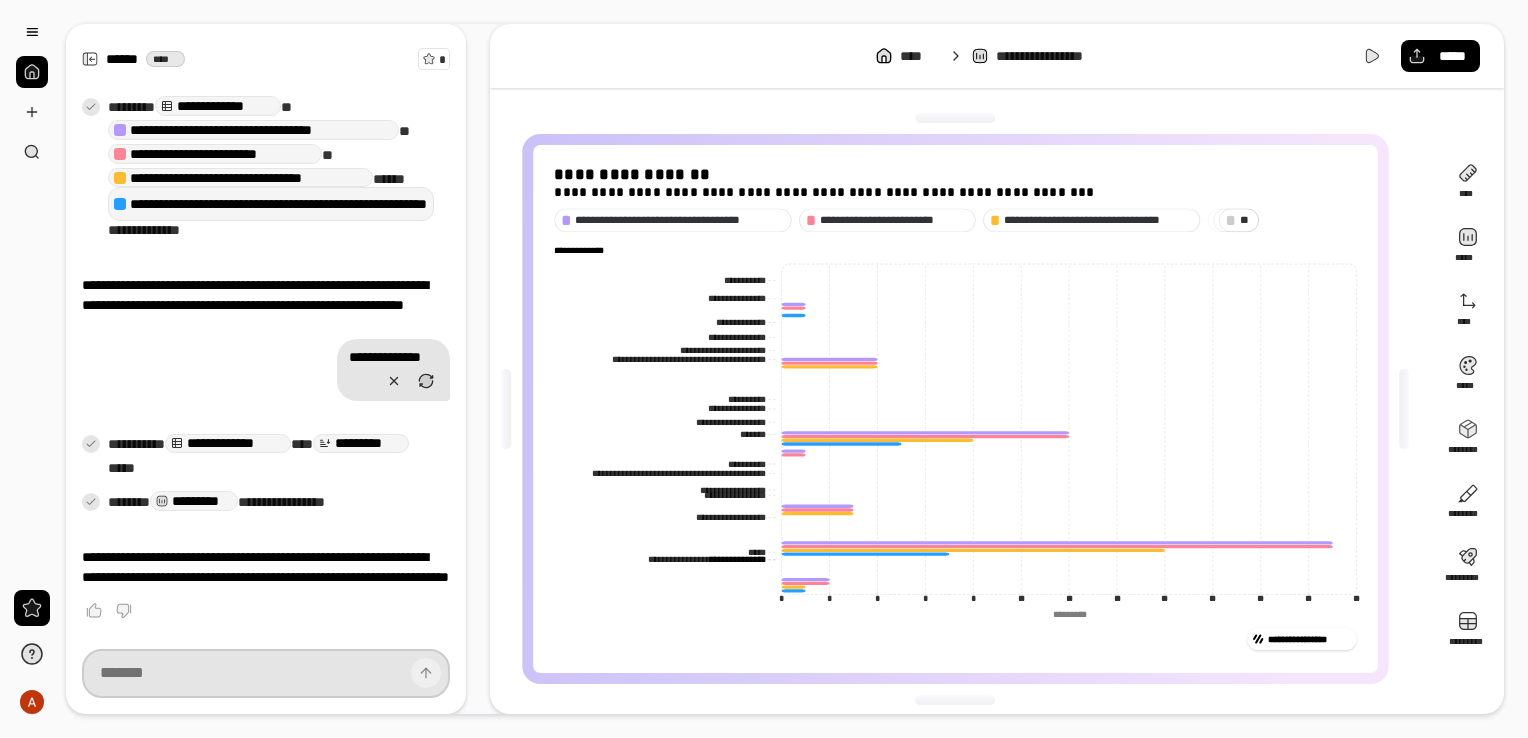 scroll, scrollTop: 2163, scrollLeft: 0, axis: vertical 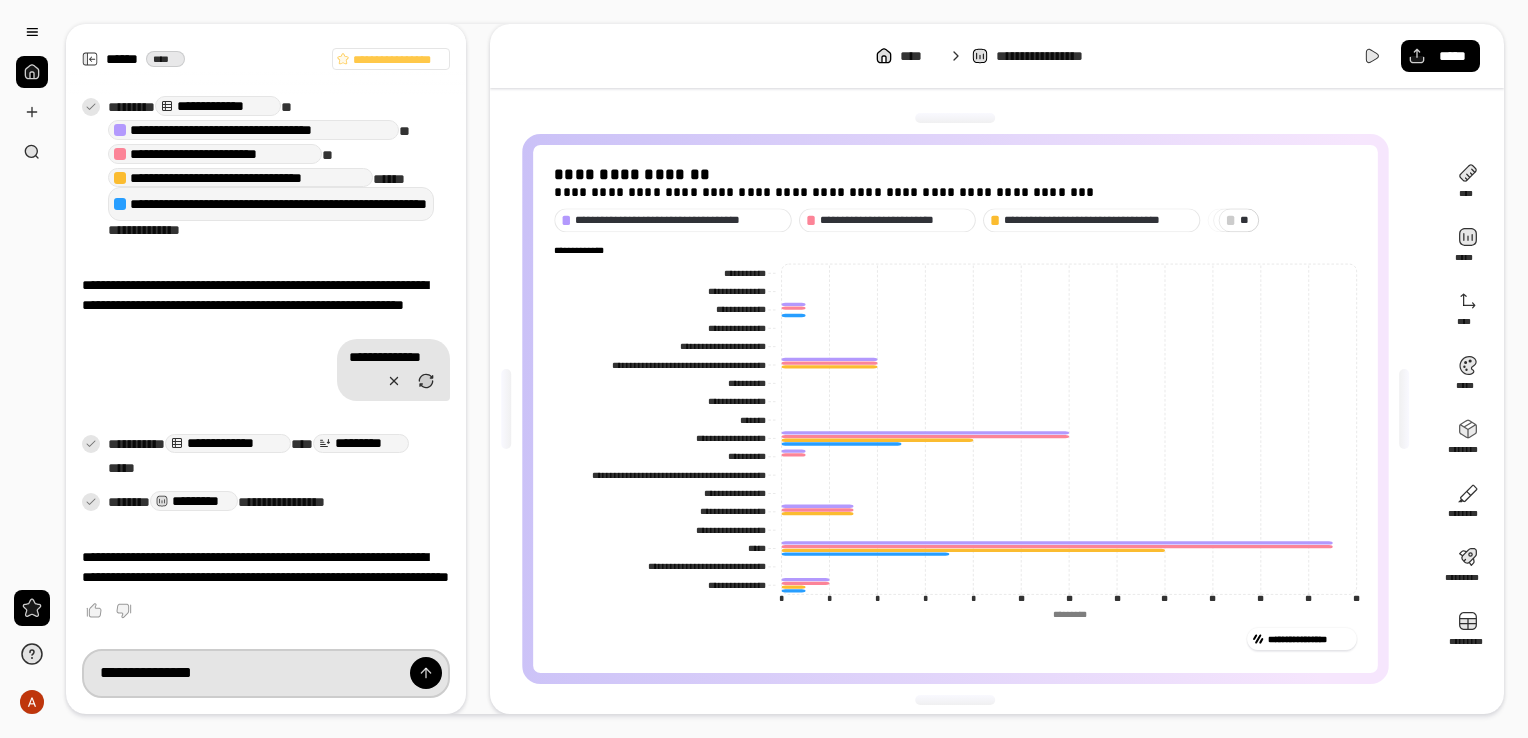 type on "**********" 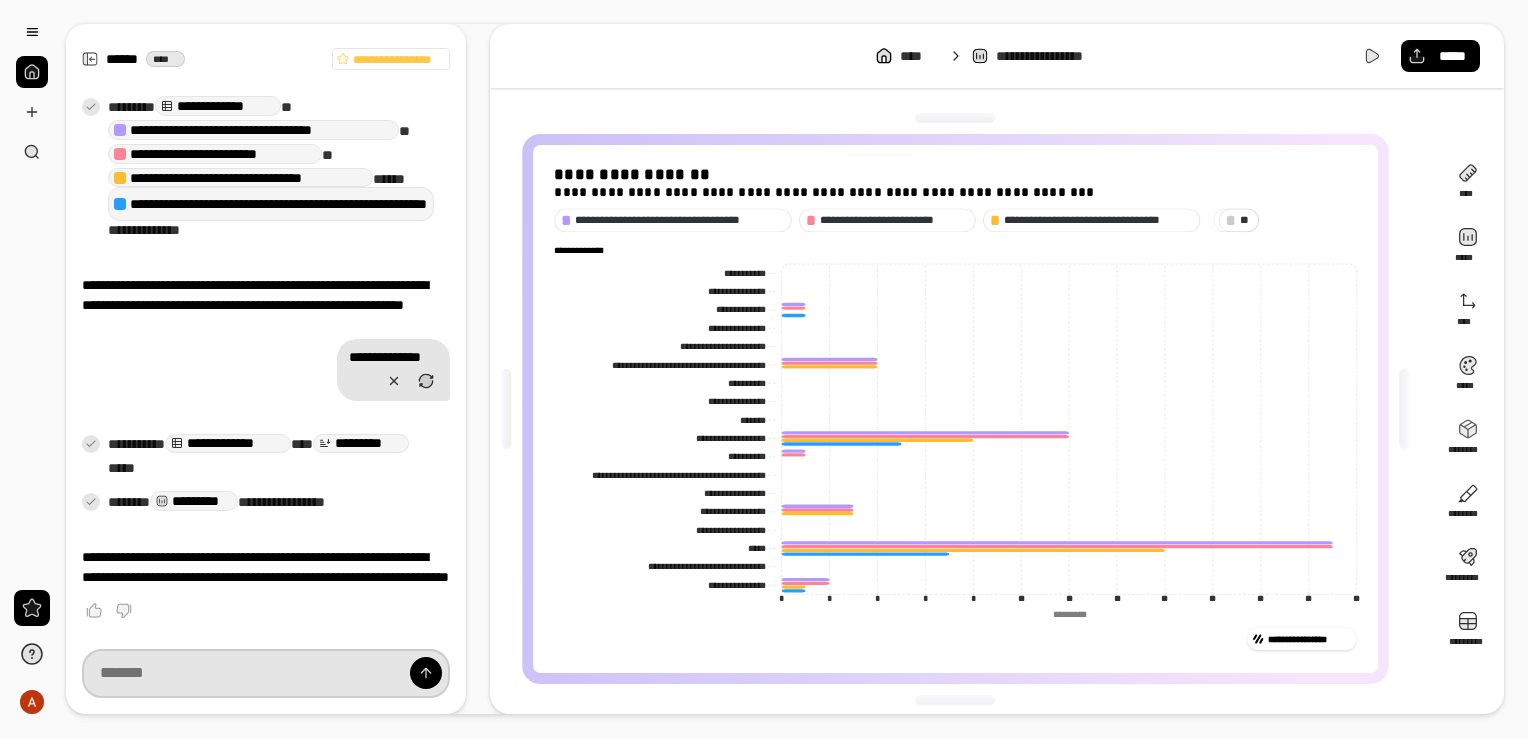 scroll, scrollTop: 2160, scrollLeft: 0, axis: vertical 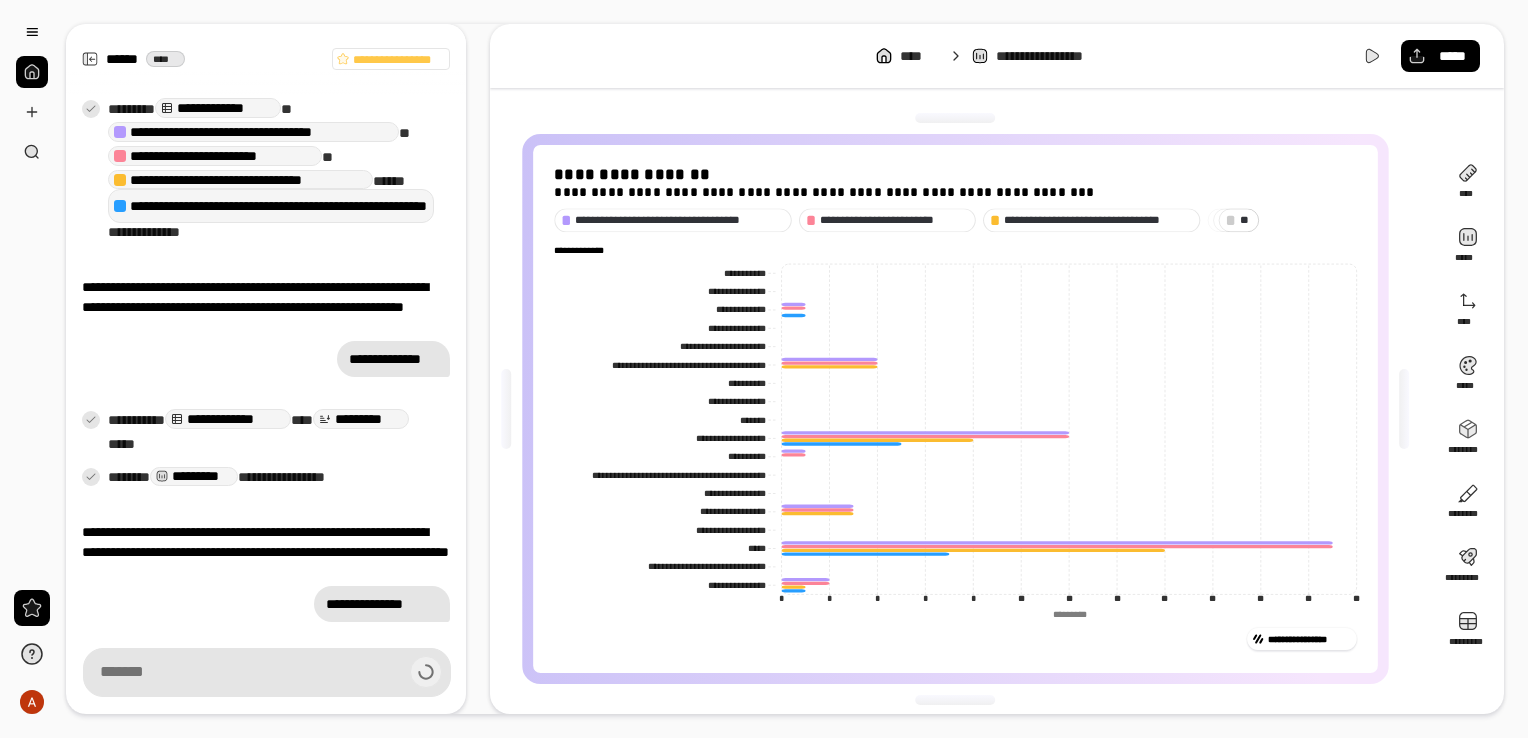 type on "**********" 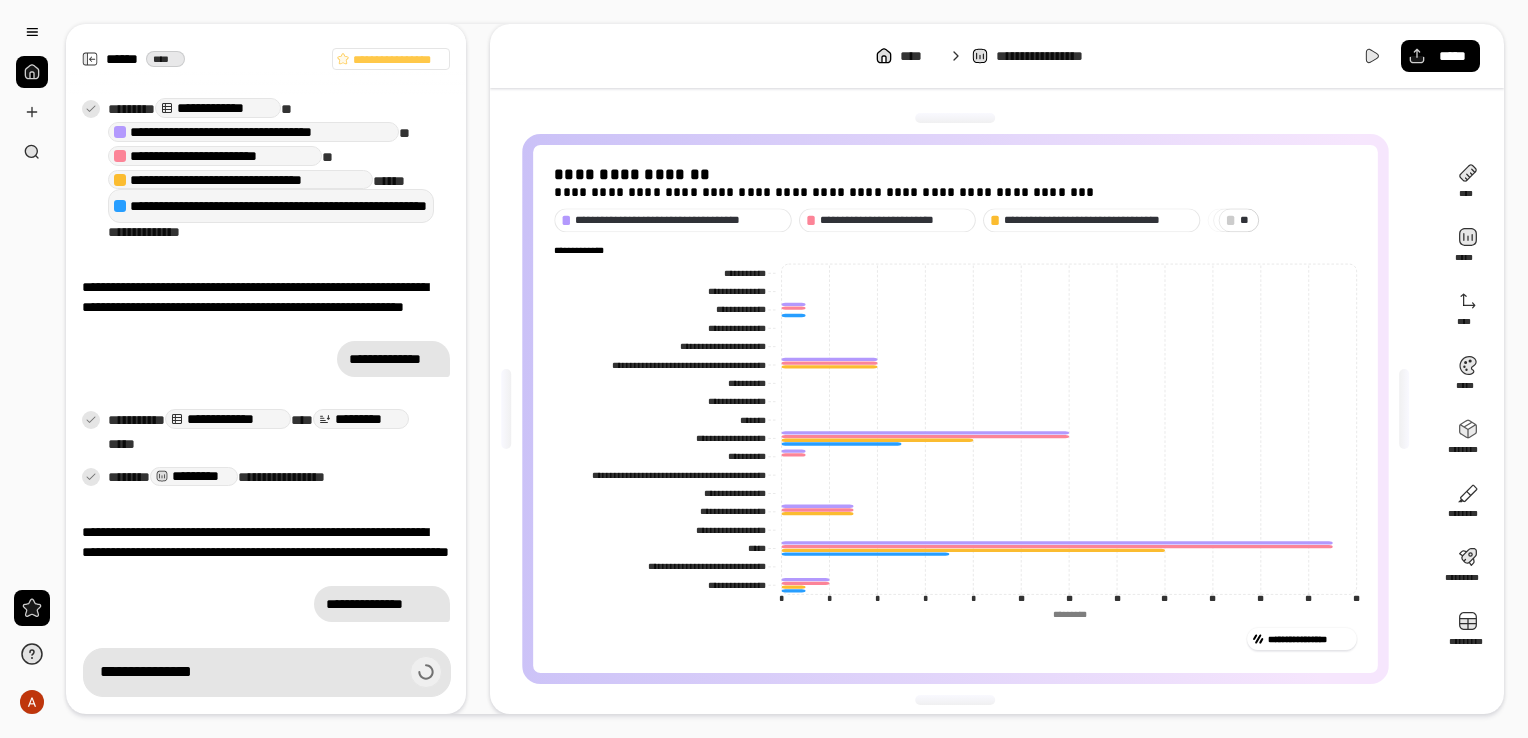 scroll, scrollTop: 2164, scrollLeft: 0, axis: vertical 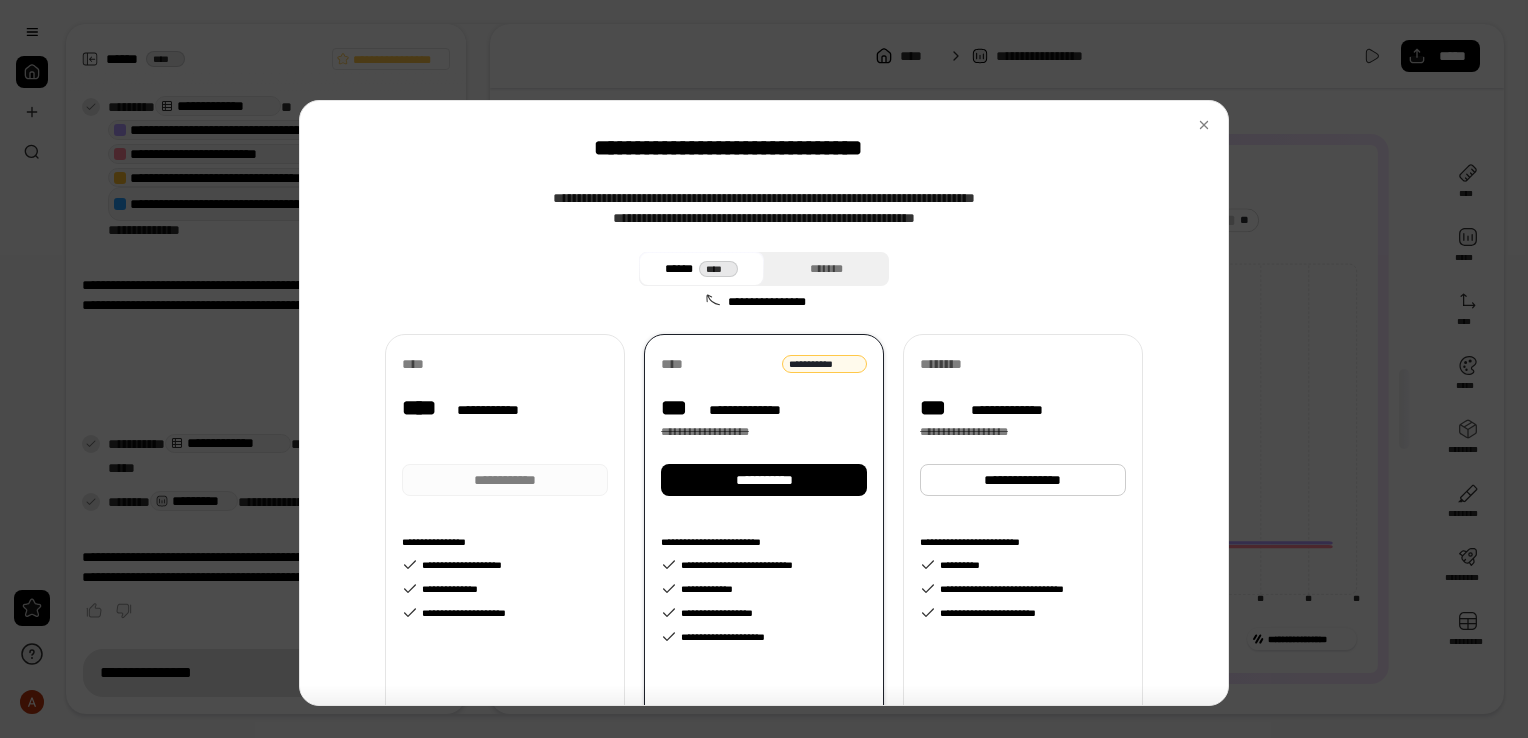 click on "**********" at bounding box center [505, 429] 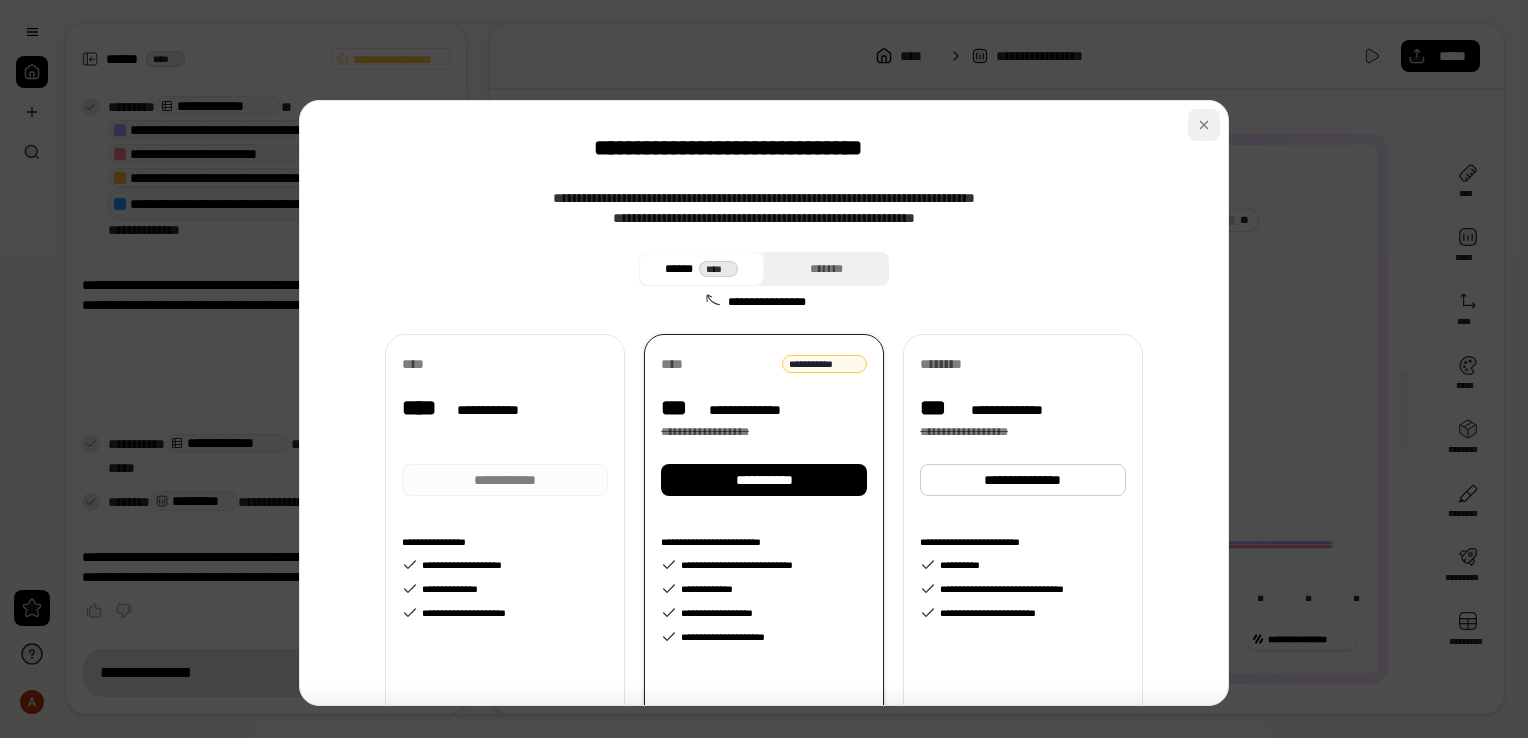 click at bounding box center [1204, 125] 